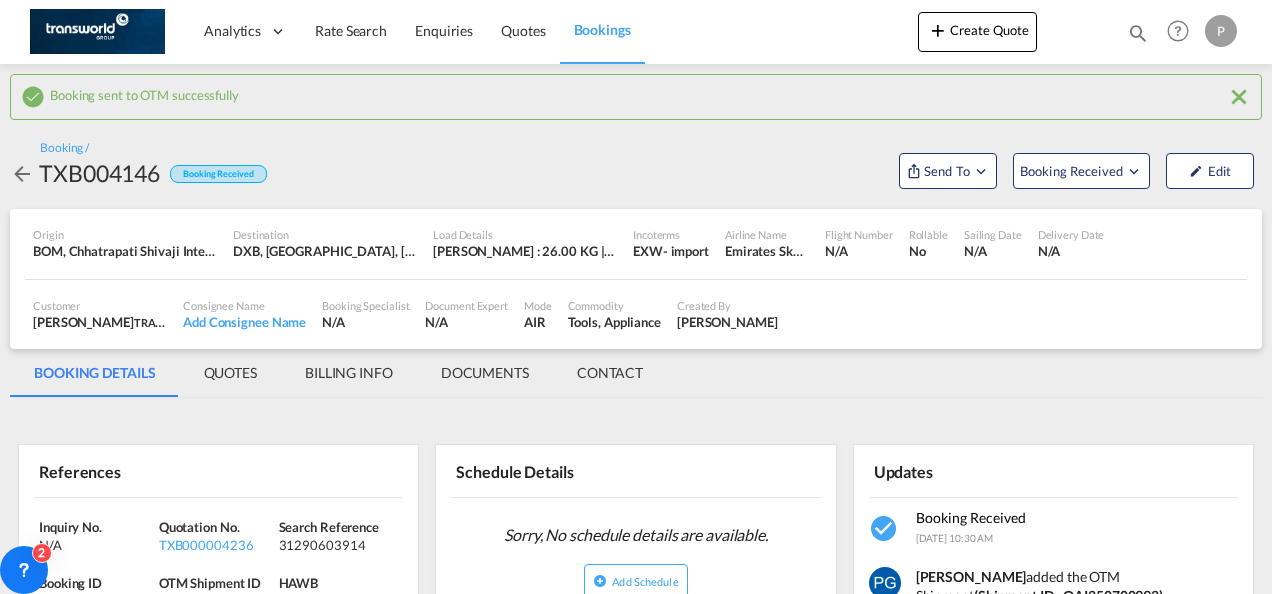scroll, scrollTop: 0, scrollLeft: 0, axis: both 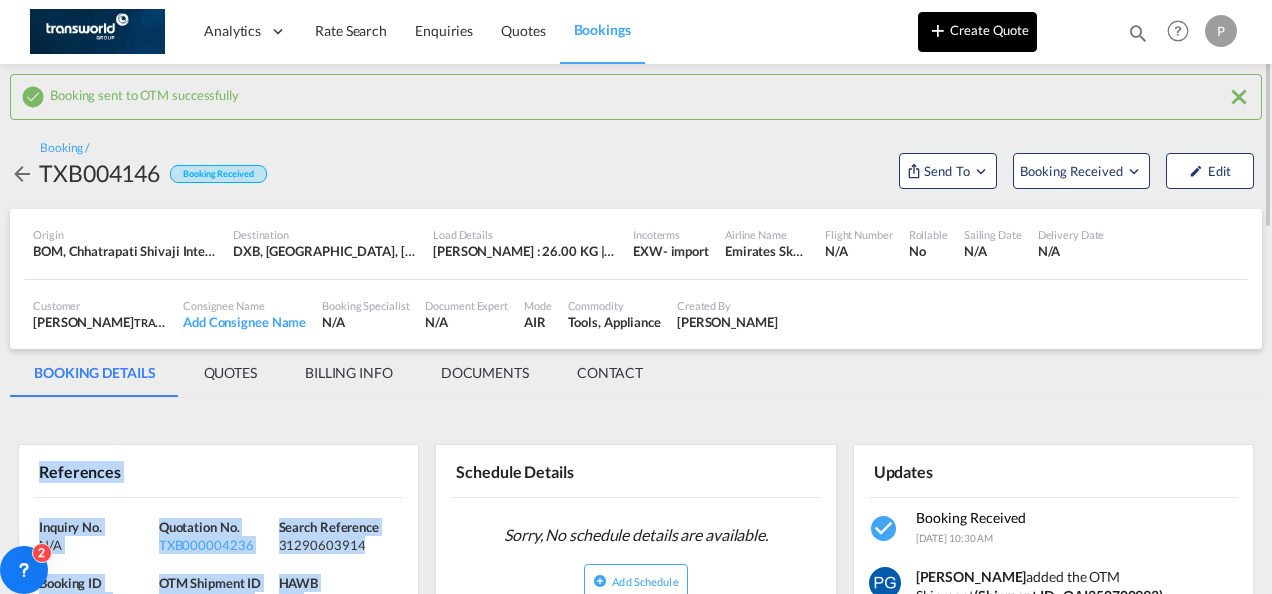 click on "Create Quote" at bounding box center (977, 32) 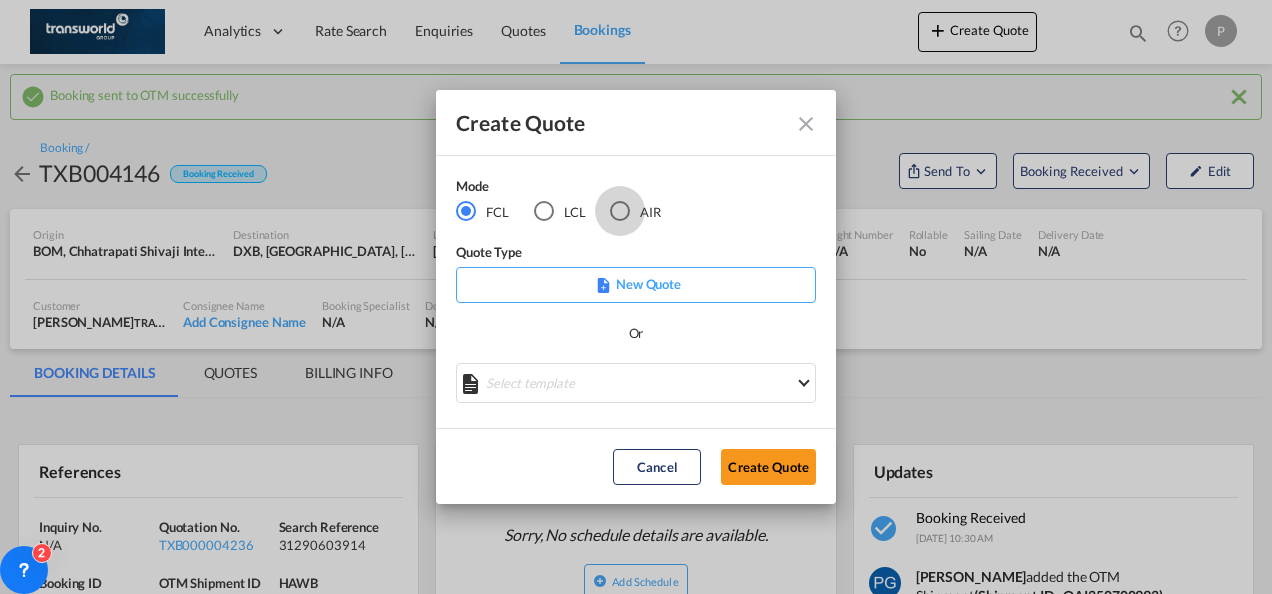 click at bounding box center (620, 211) 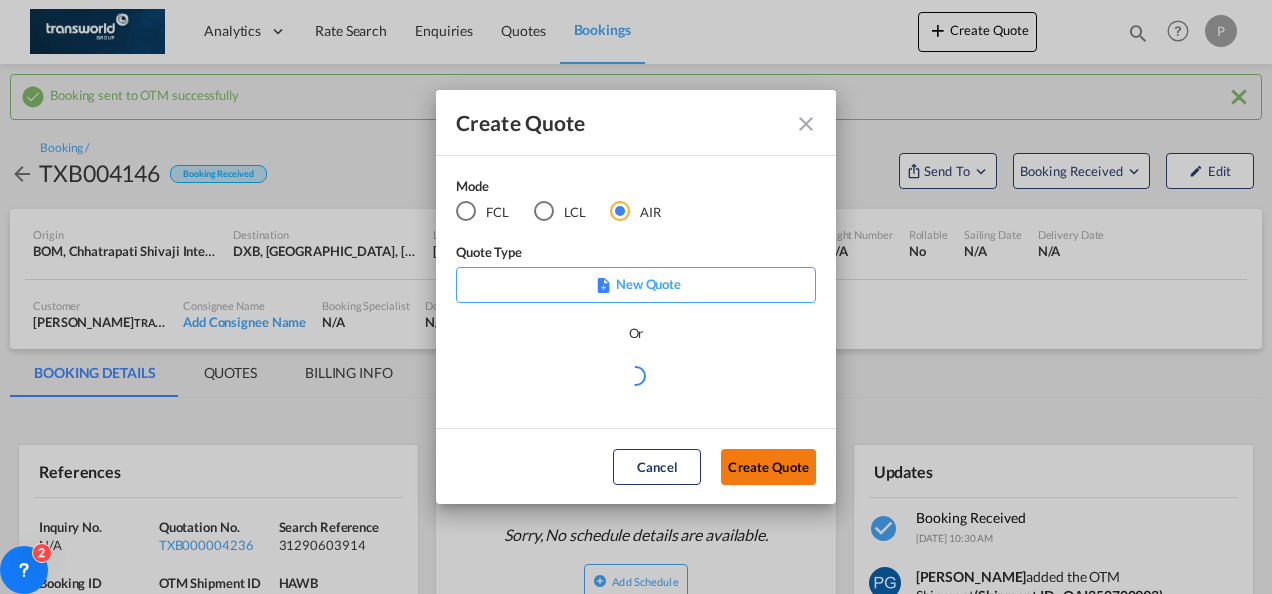 click on "Create Quote" 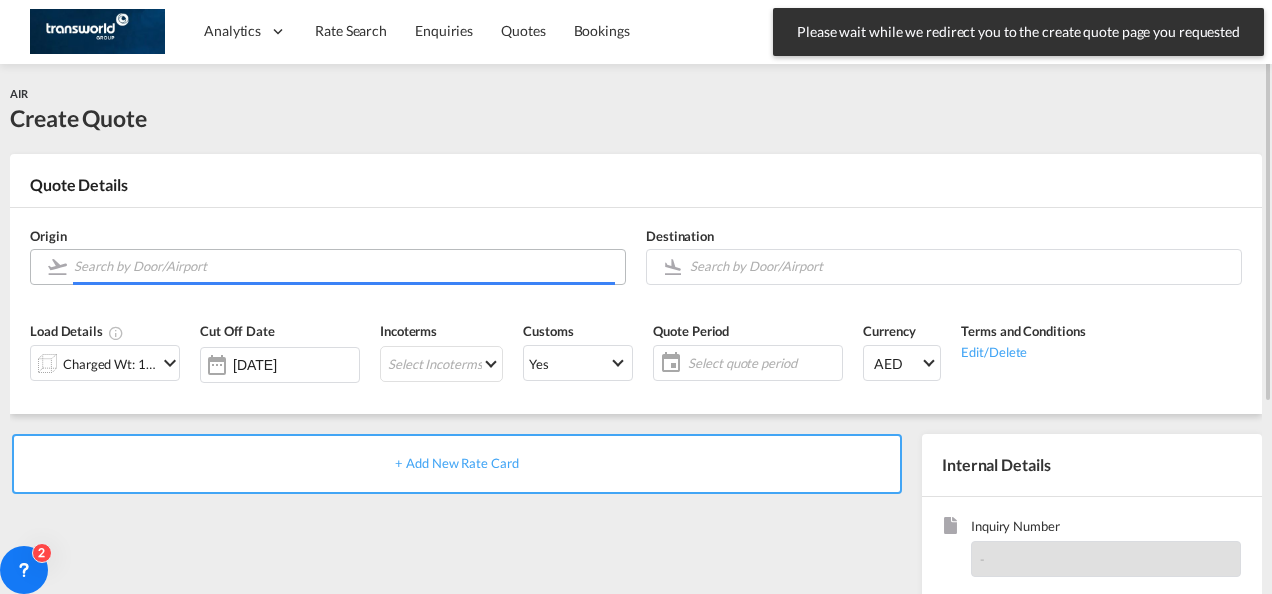 click at bounding box center (344, 266) 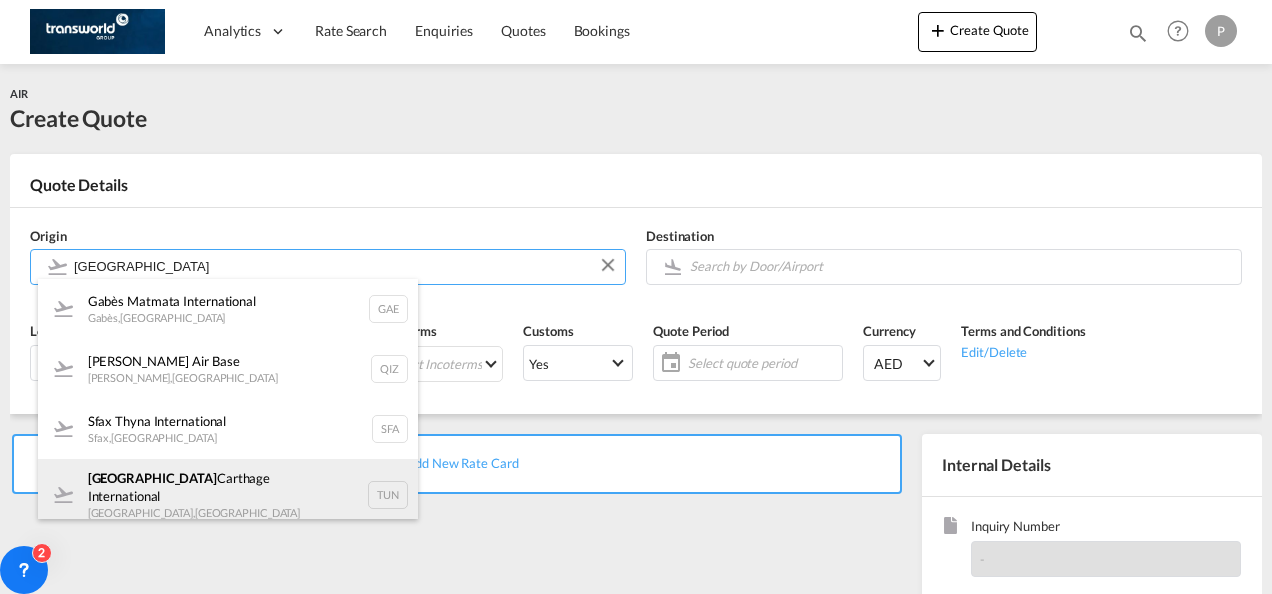 click on "Tunis  Carthage International [GEOGRAPHIC_DATA] ,  [GEOGRAPHIC_DATA]
TUN" at bounding box center [228, 495] 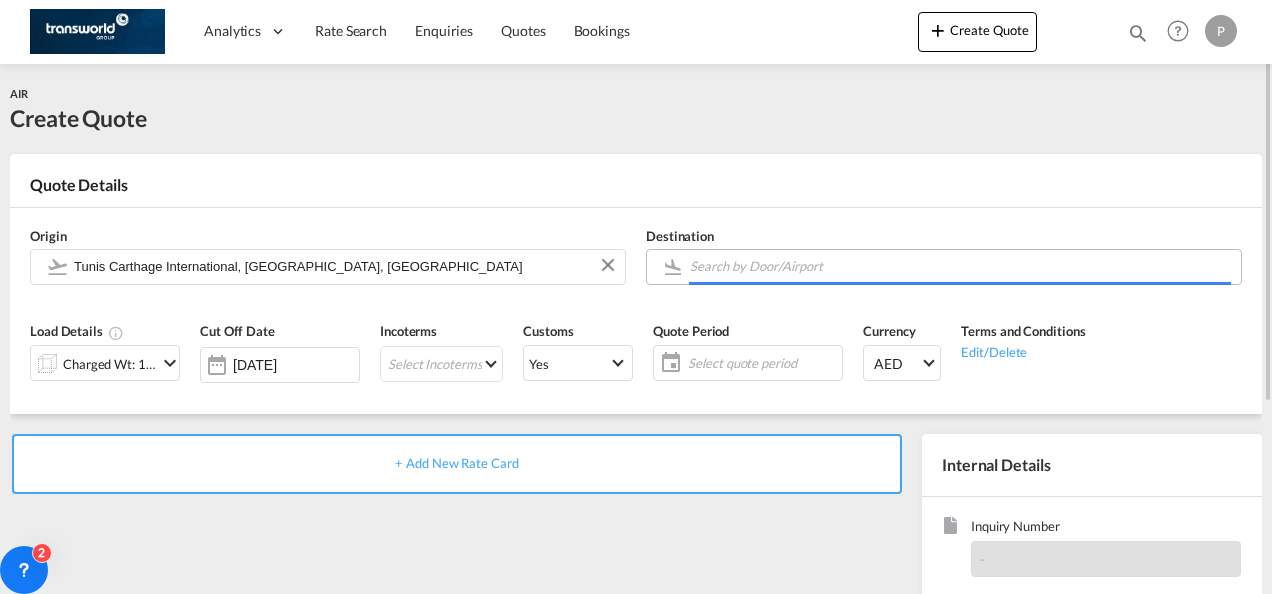 click at bounding box center [960, 266] 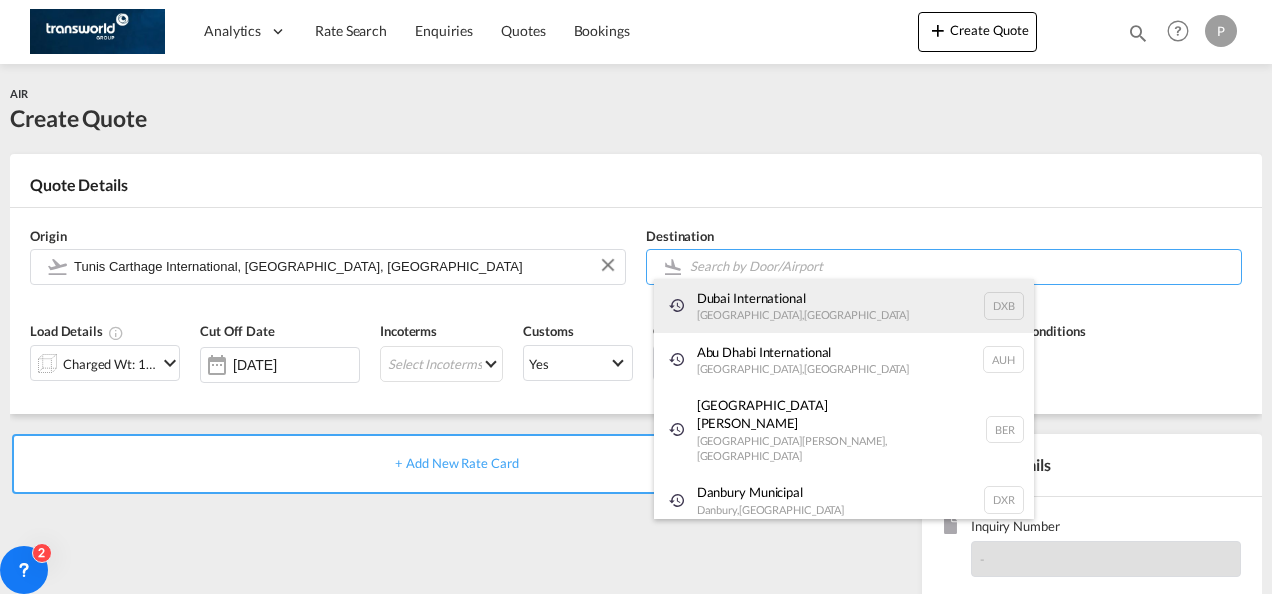 click on "Dubai International
[GEOGRAPHIC_DATA] ,  [GEOGRAPHIC_DATA]
DXB" at bounding box center (844, 306) 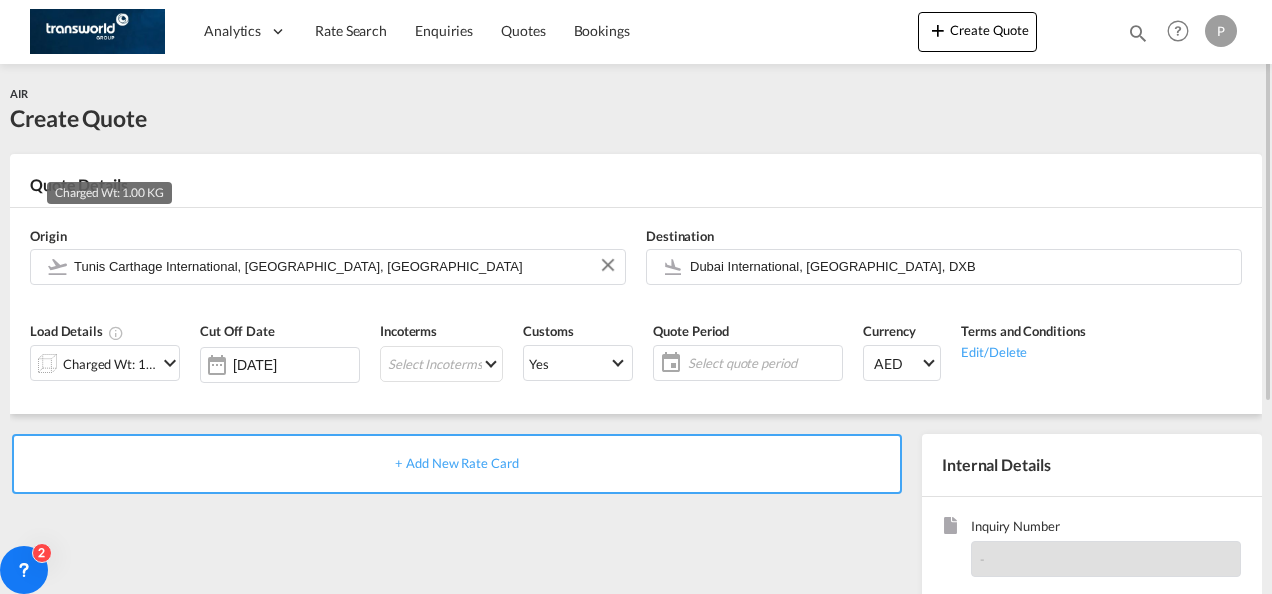 click on "Charged Wt: 1.00 KG" at bounding box center (110, 364) 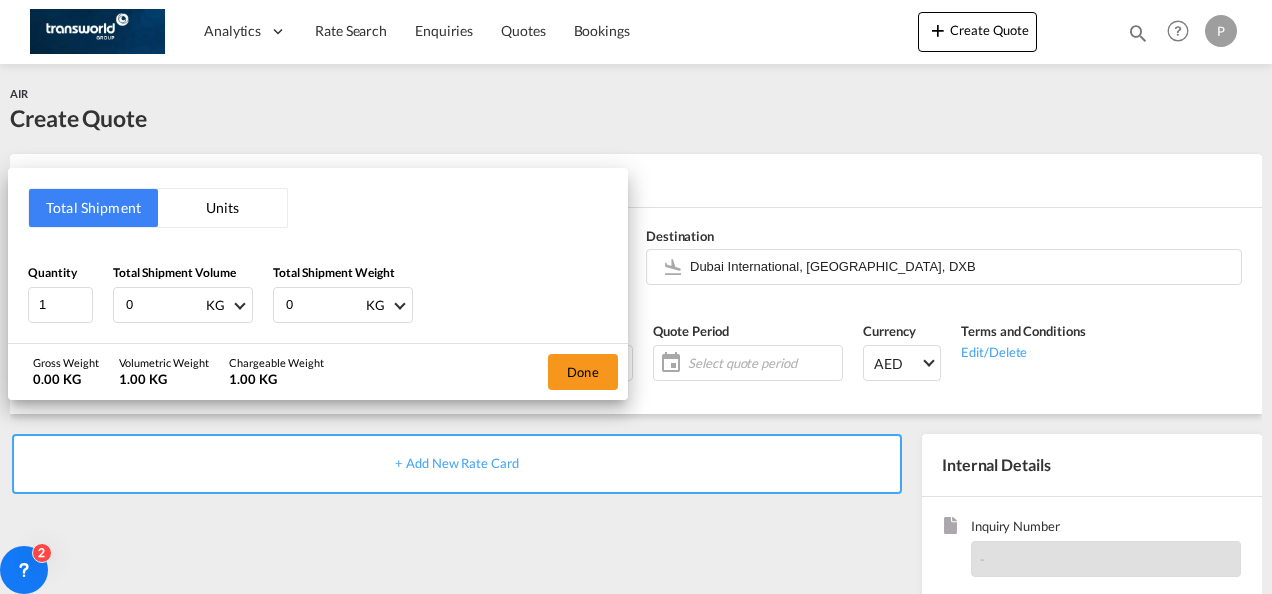 click on "0" at bounding box center (164, 305) 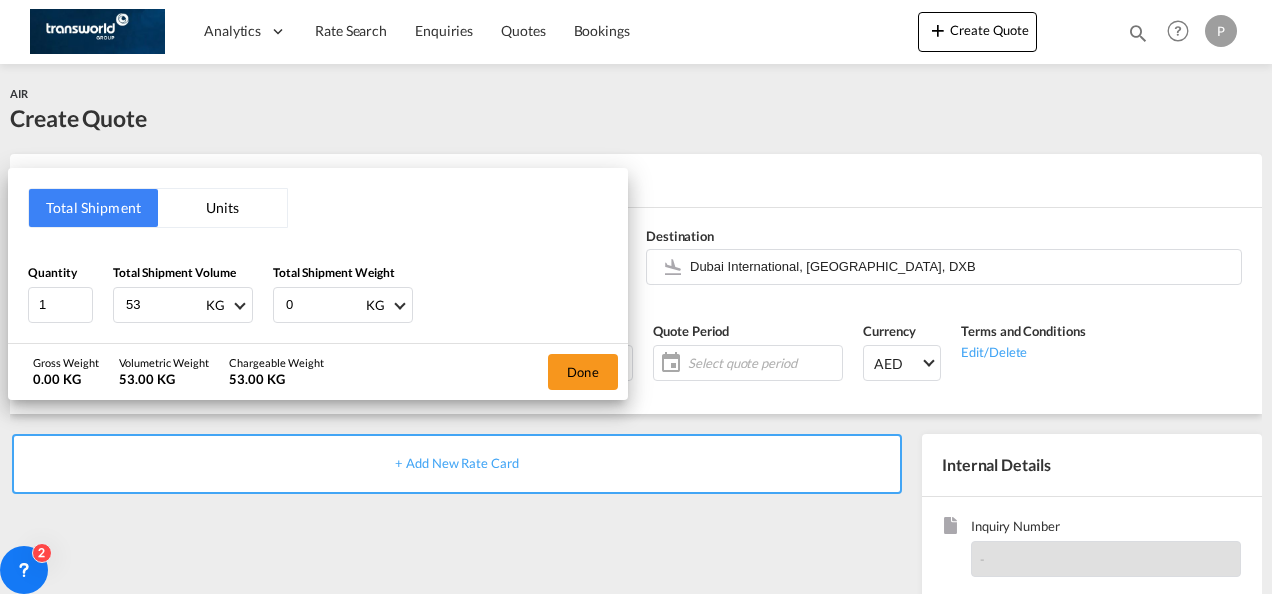 type on "53" 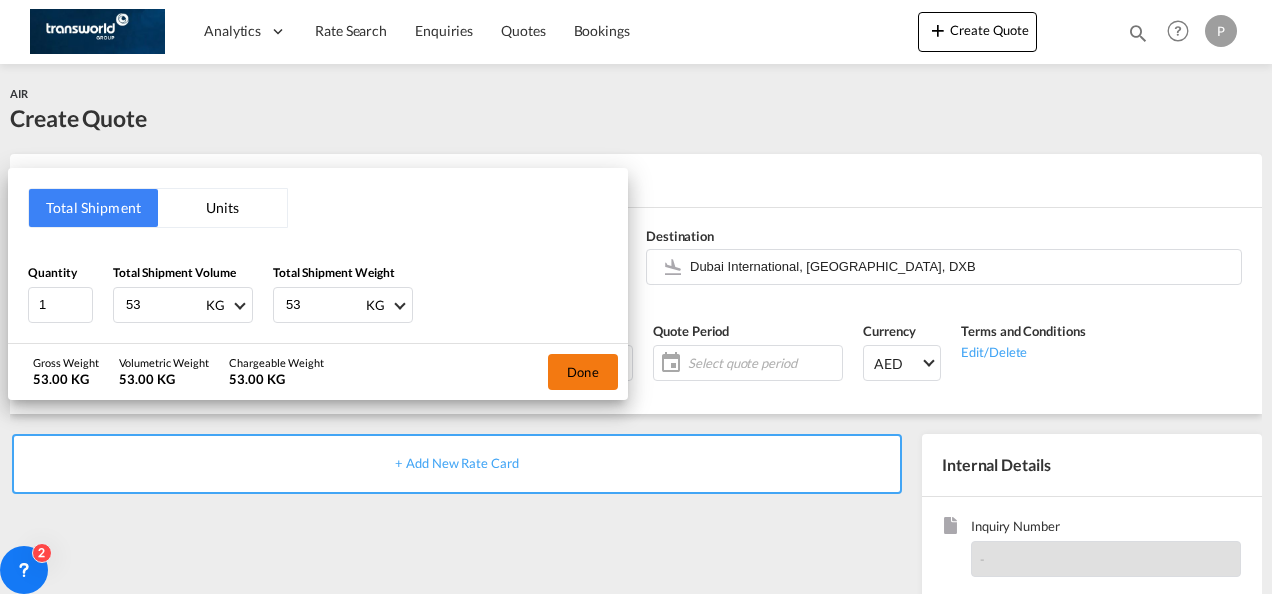 type on "53" 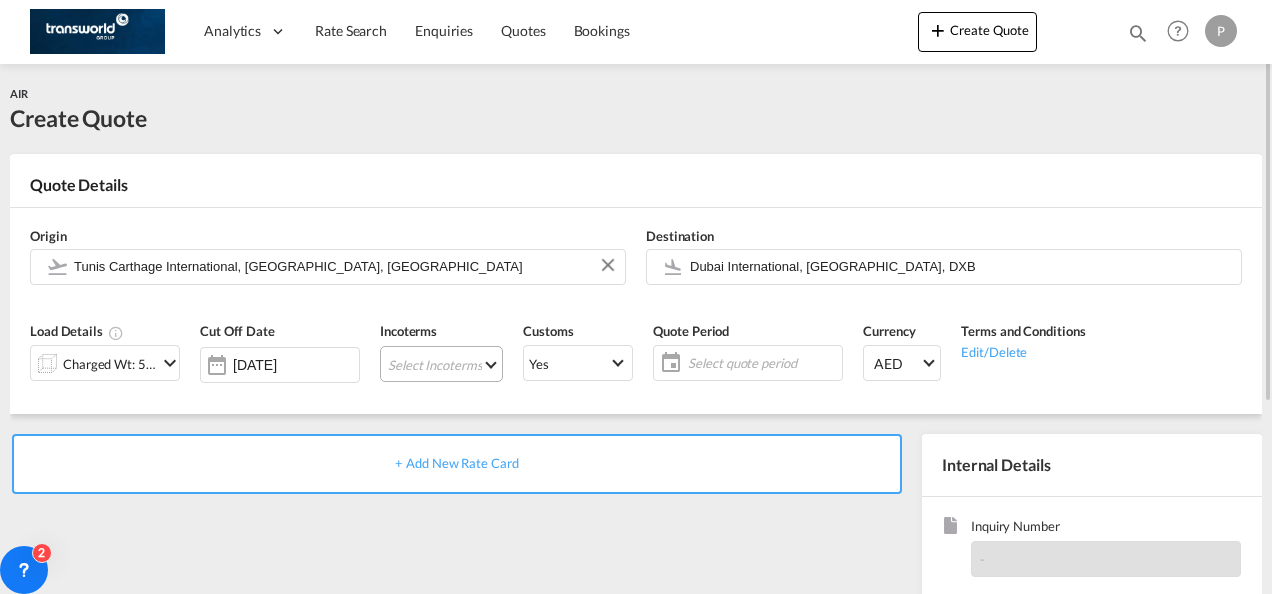 click on "Select Incoterms
CIF - import
Cost,Insurance and Freight CIP - export
Carriage and Insurance Paid to DDP - export
Delivery Duty Paid CIF - export
Cost,Insurance and Freight FOB - import
Free on Board FOB - export
Free on Board DPU - export
Delivery at Place Unloaded CPT - export
Carrier Paid to DAP - export
Delivered at Place CFR - import
Cost and Freight DPU - import
Delivery at Place Unloaded DAP - import
Delivered at Place CIP - import
Carriage and Insurance Paid to CFR - export
Cost and Freight EXW - export
Ex Works CPT - import
Carrier Paid to [GEOGRAPHIC_DATA] - import
Free Alongside Ship FCA - export
Free Carrier EXW - import
Ex Works FCA - import
Free Carrier FAS - export
Free Alongside Ship" at bounding box center [441, 364] 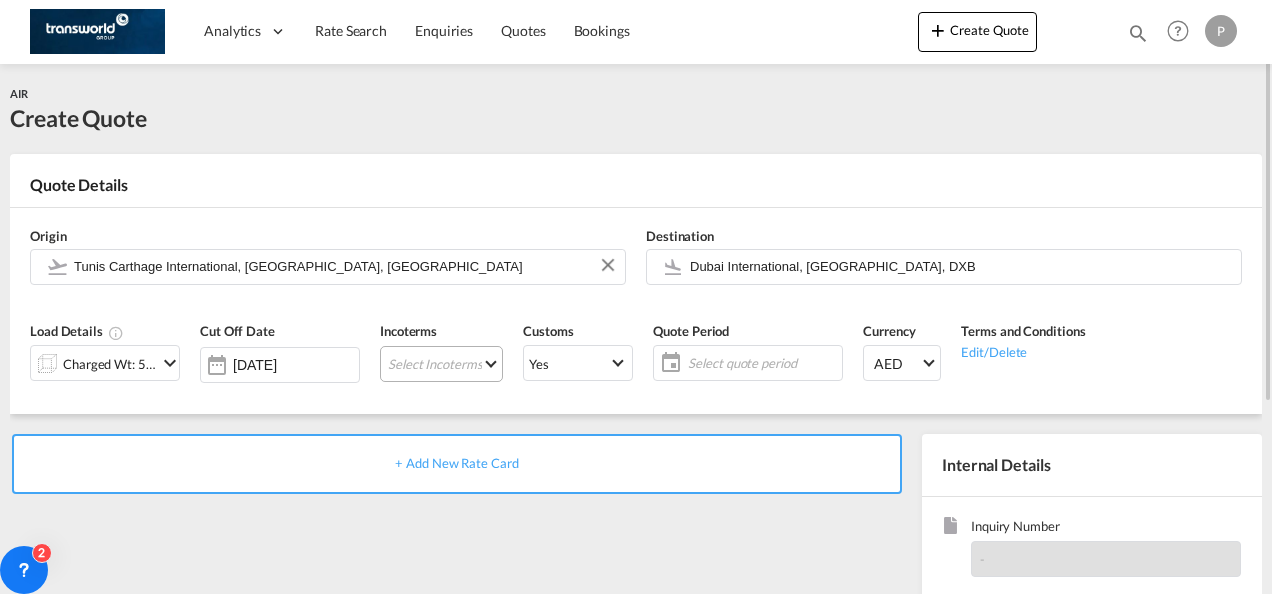 type on "[object Object]" 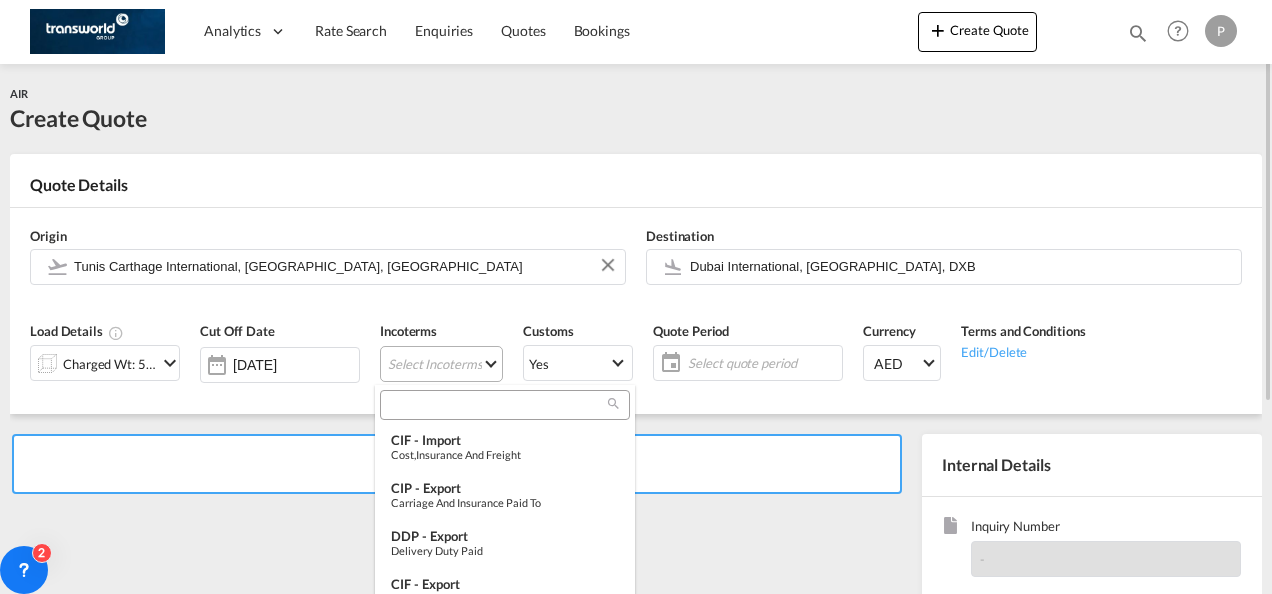 type on "[object Object]" 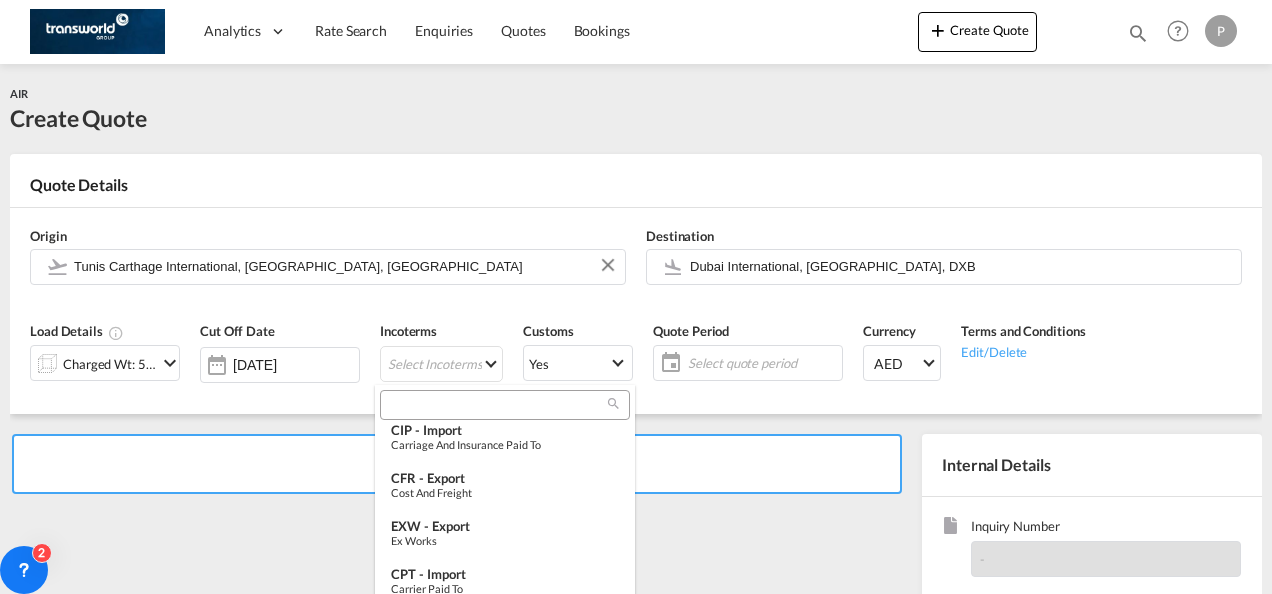 click at bounding box center (497, 405) 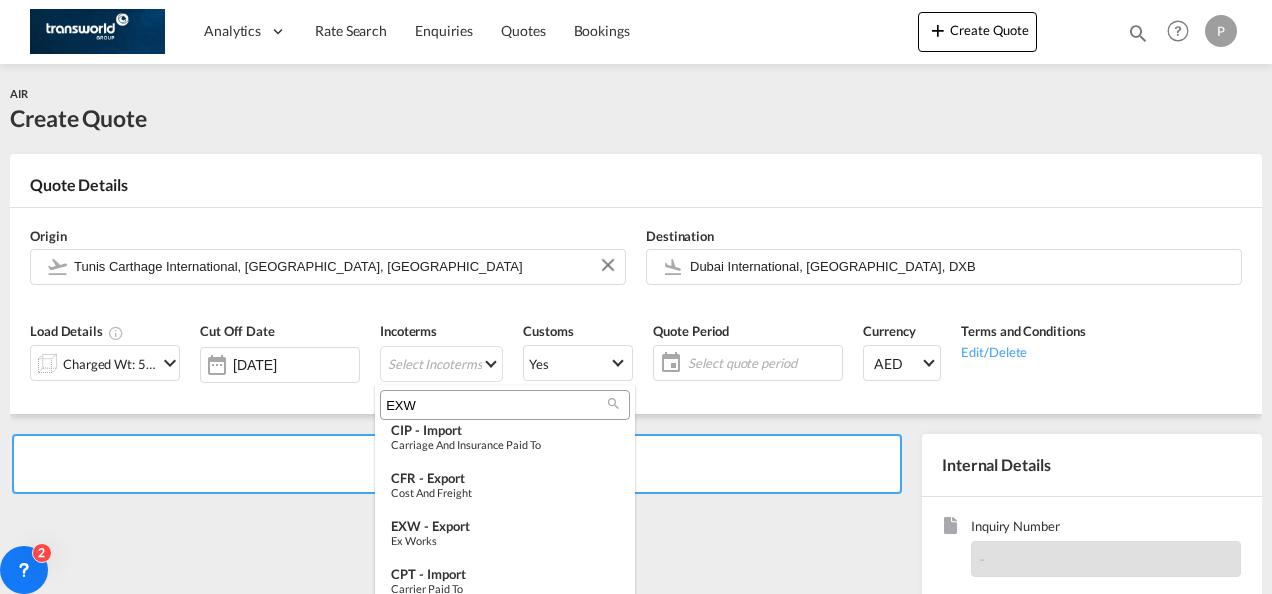 scroll, scrollTop: 0, scrollLeft: 0, axis: both 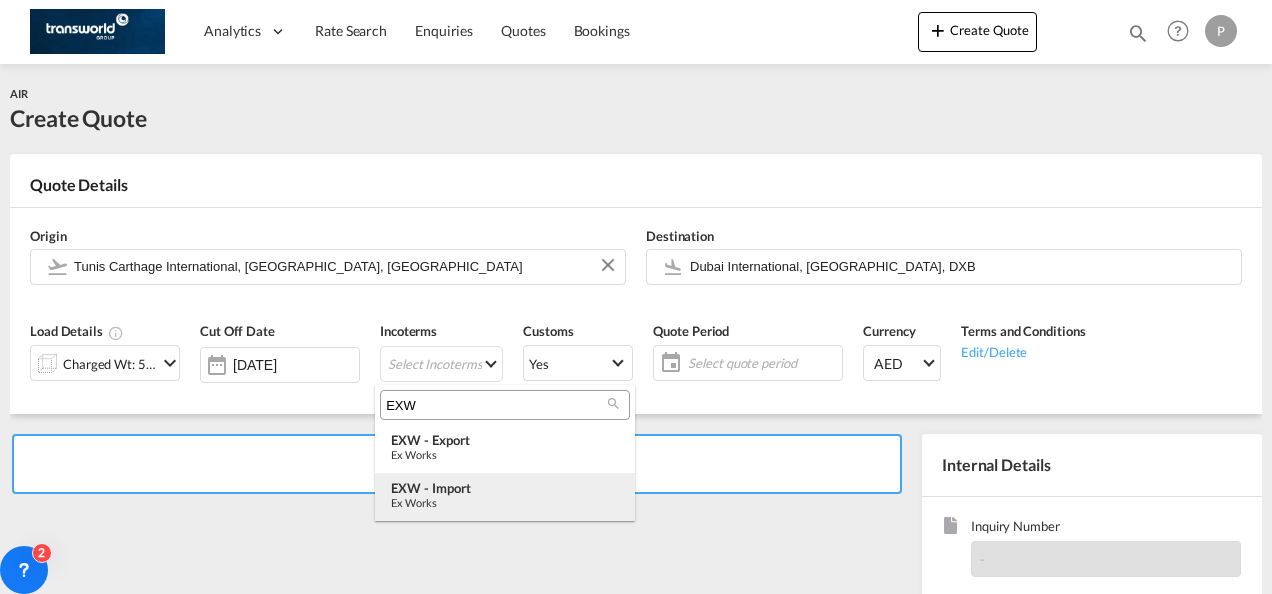 type on "EXW" 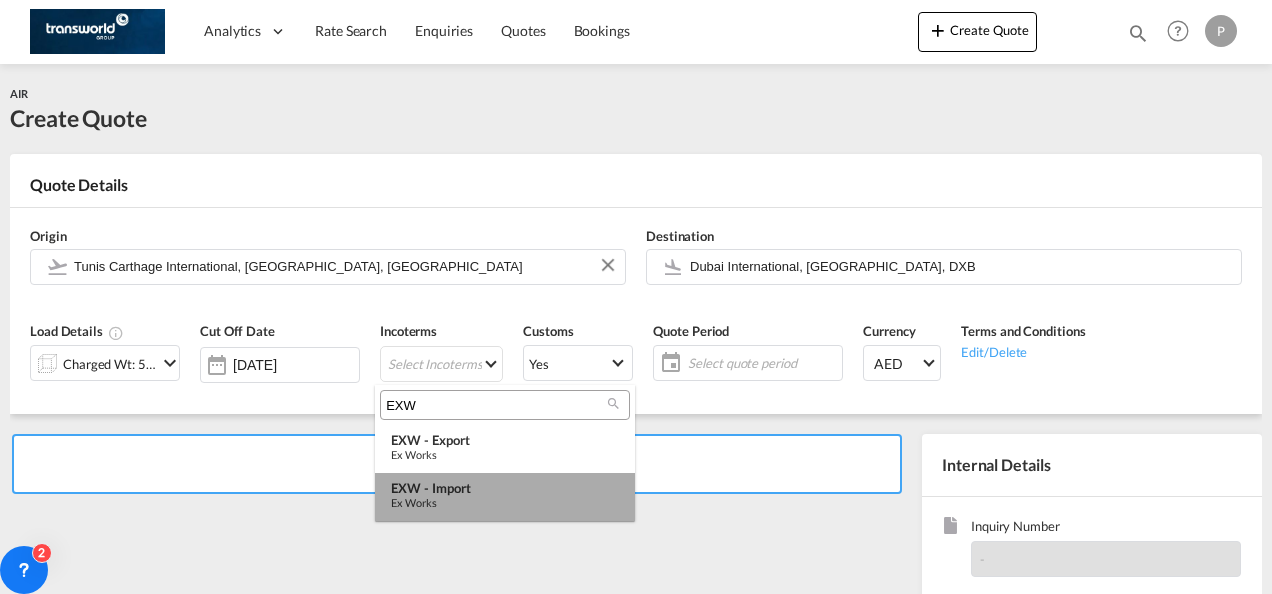click on "Ex Works" at bounding box center (505, 502) 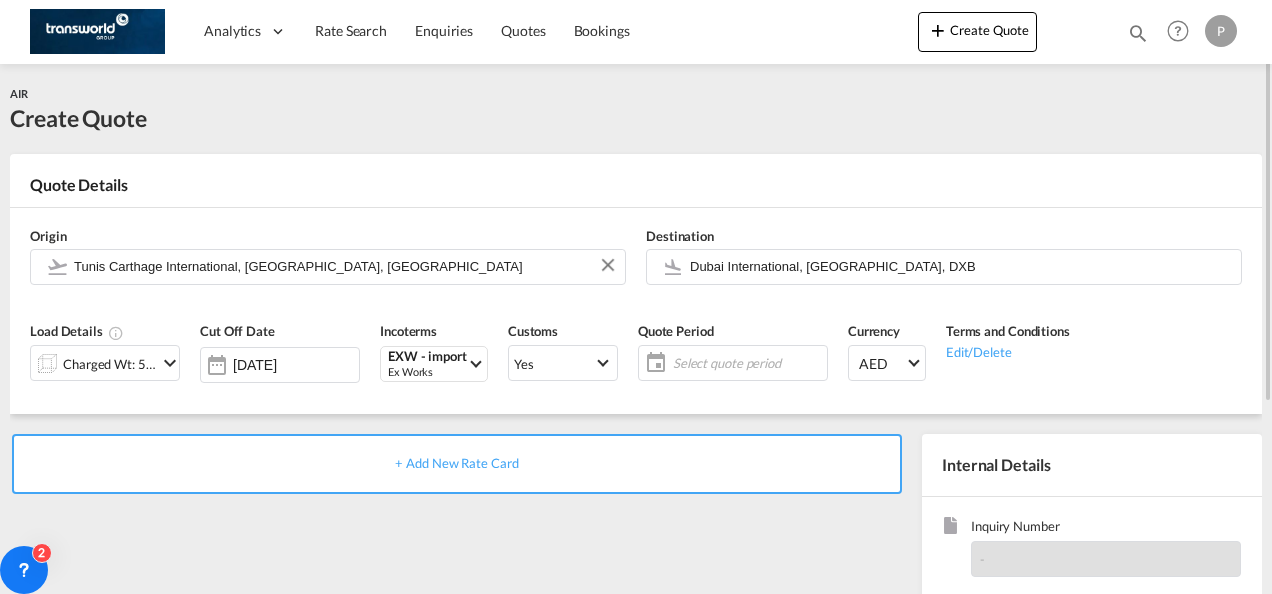 click on "Select quote period" 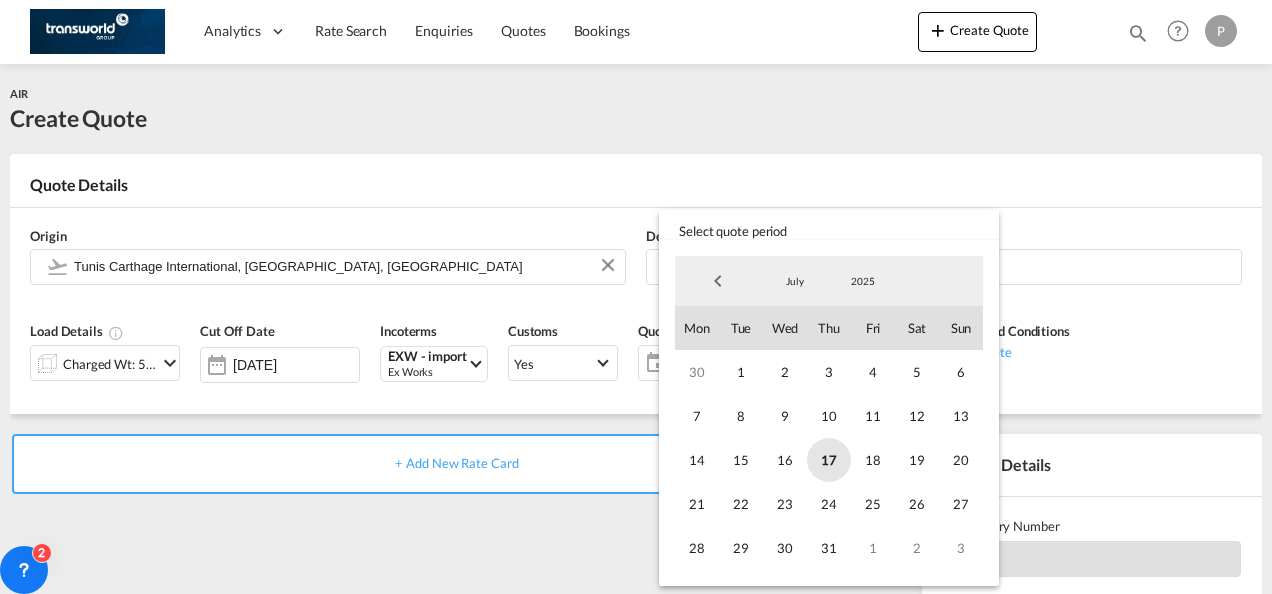 click on "17" at bounding box center [829, 460] 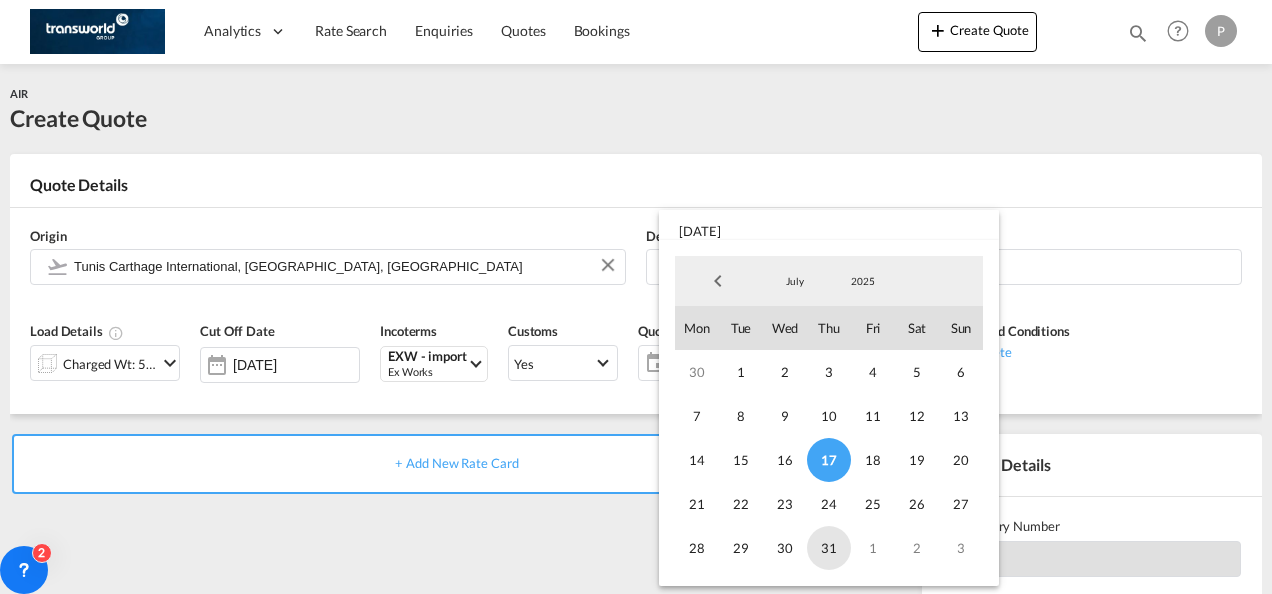 click on "31" at bounding box center (829, 548) 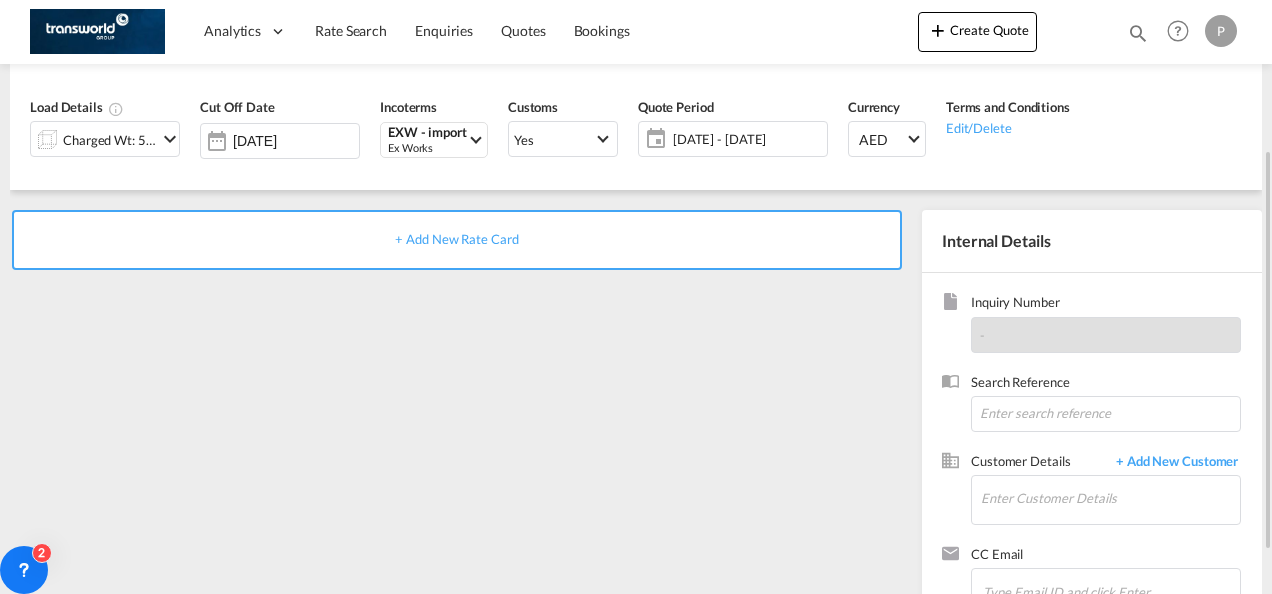 scroll, scrollTop: 227, scrollLeft: 0, axis: vertical 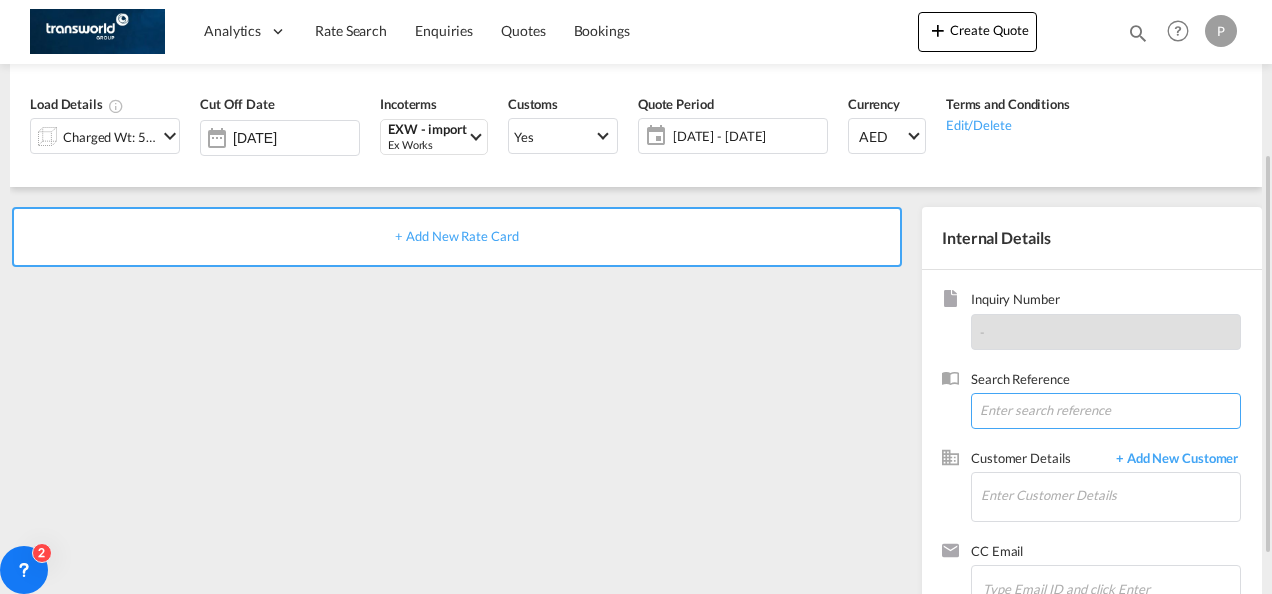 click at bounding box center [1106, 411] 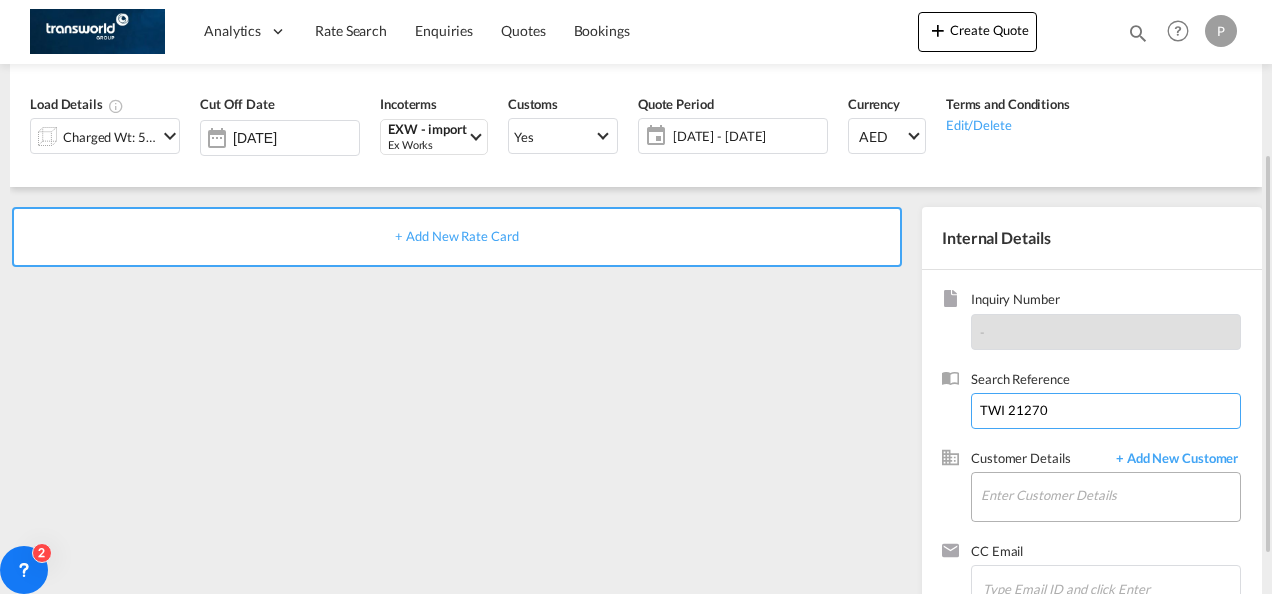 type on "TWI 21270" 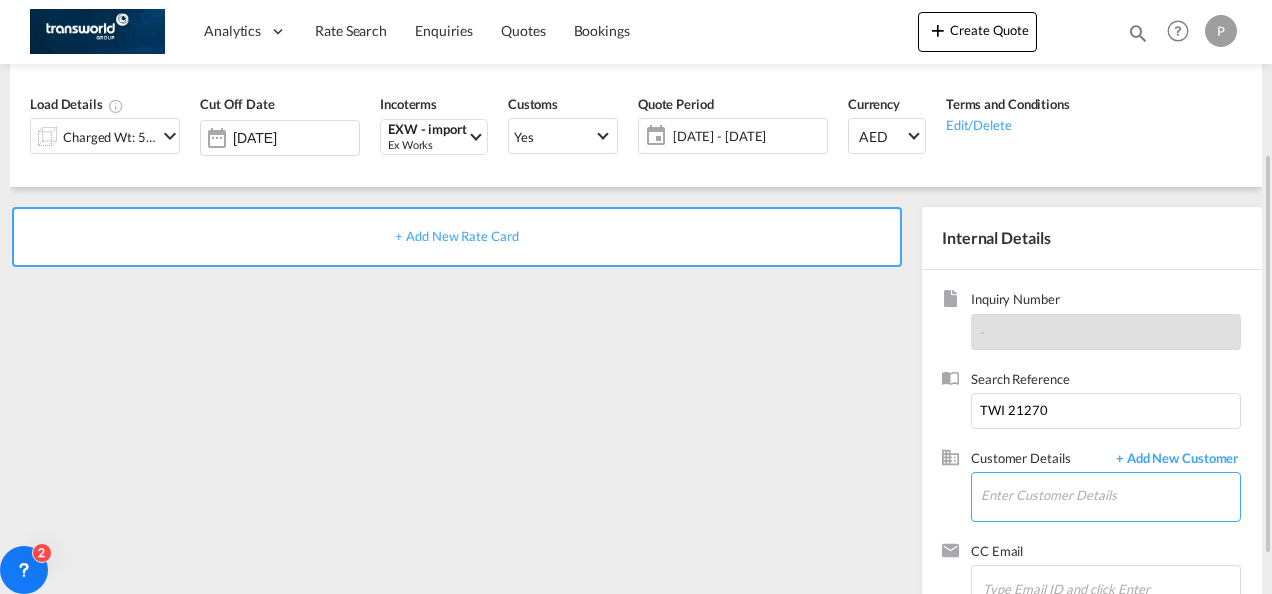 click at bounding box center (1110, 498) 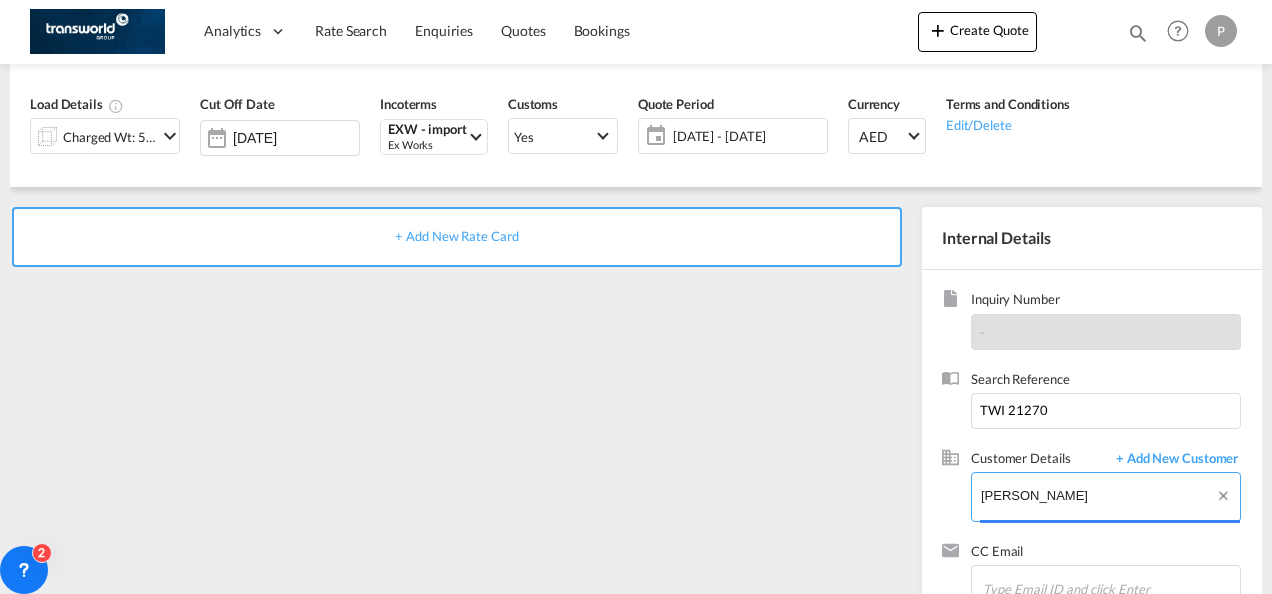click on "[PERSON_NAME]" at bounding box center (1110, 495) 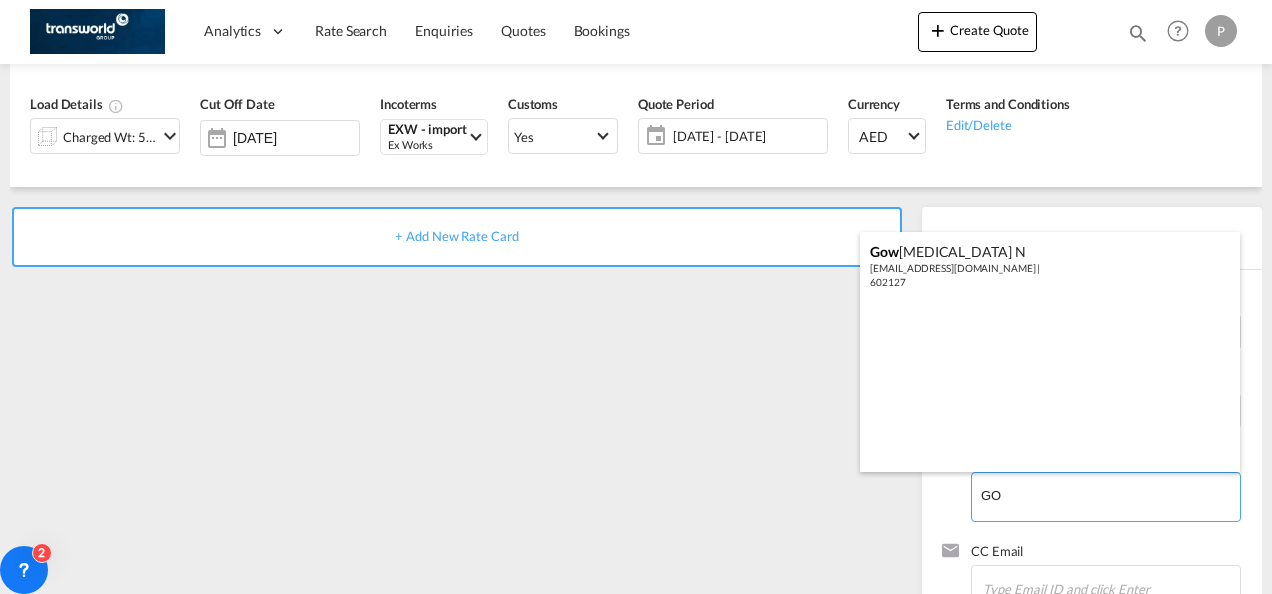 type on "G" 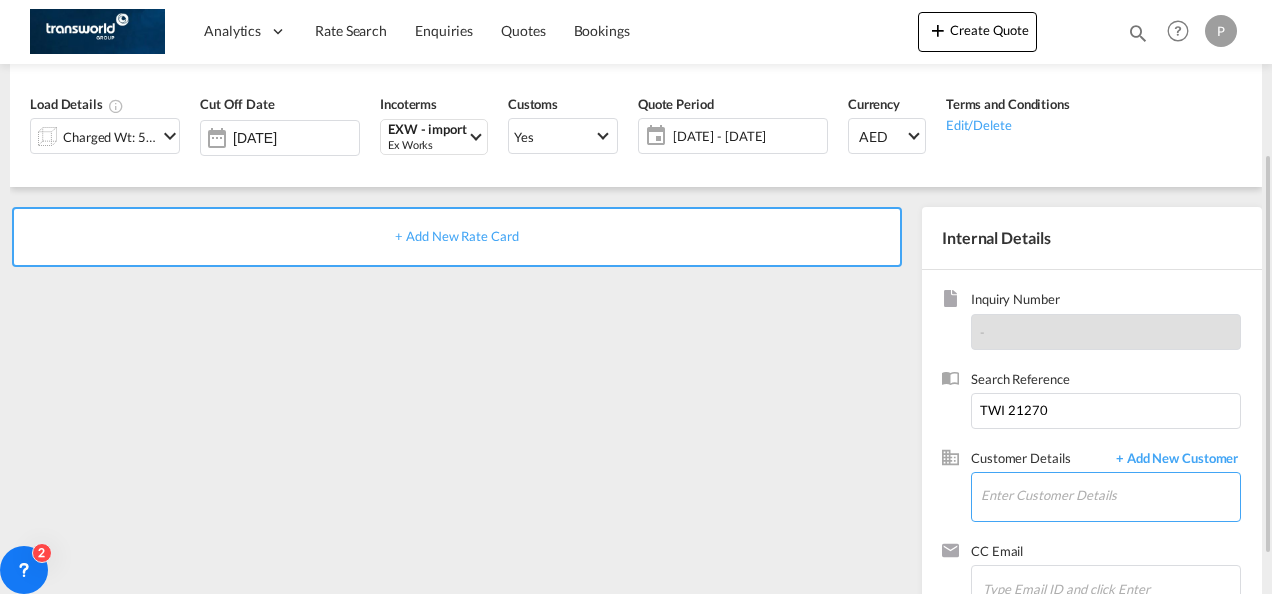 type 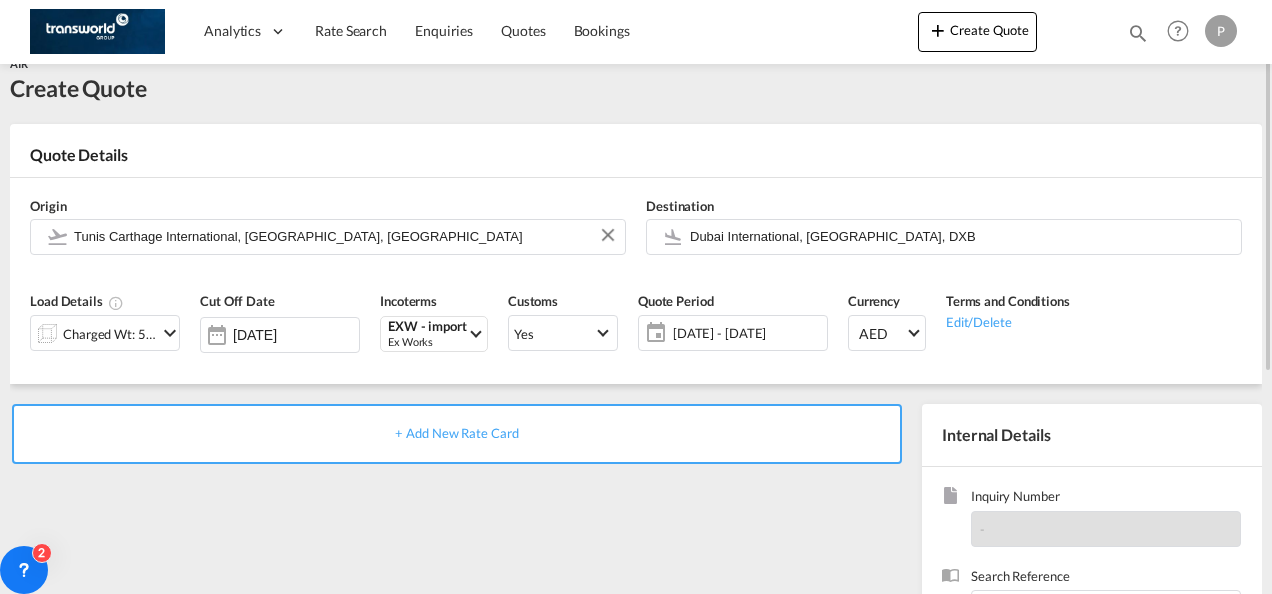 scroll, scrollTop: 0, scrollLeft: 0, axis: both 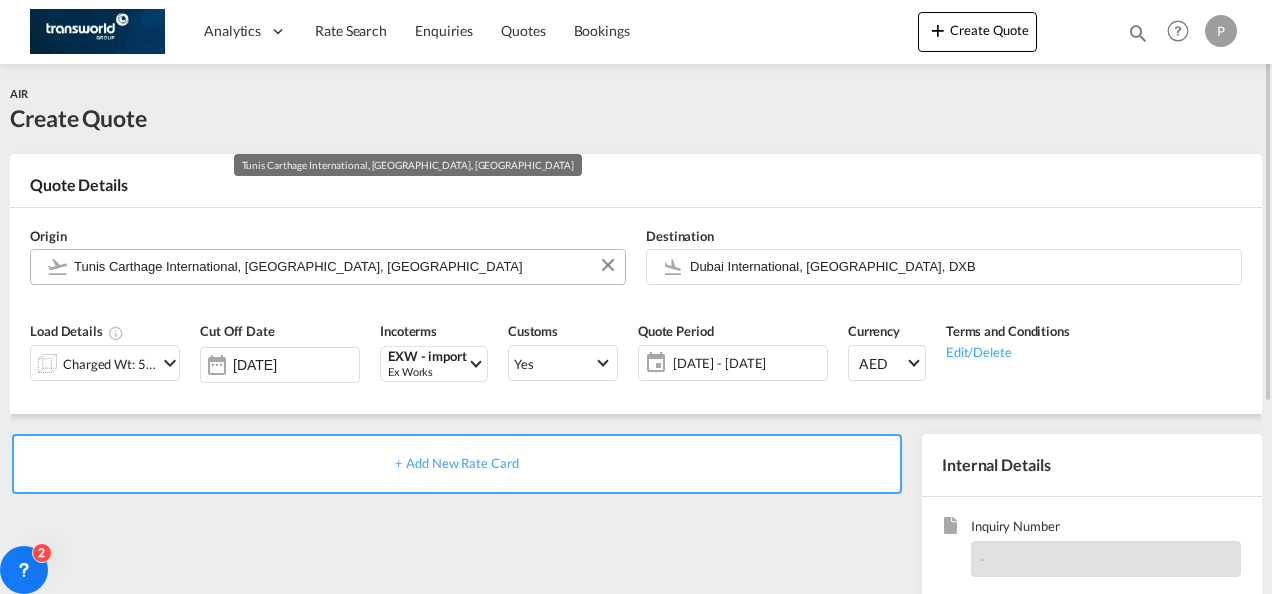 click on "Tunis Carthage International, [GEOGRAPHIC_DATA], [GEOGRAPHIC_DATA]" at bounding box center [344, 267] 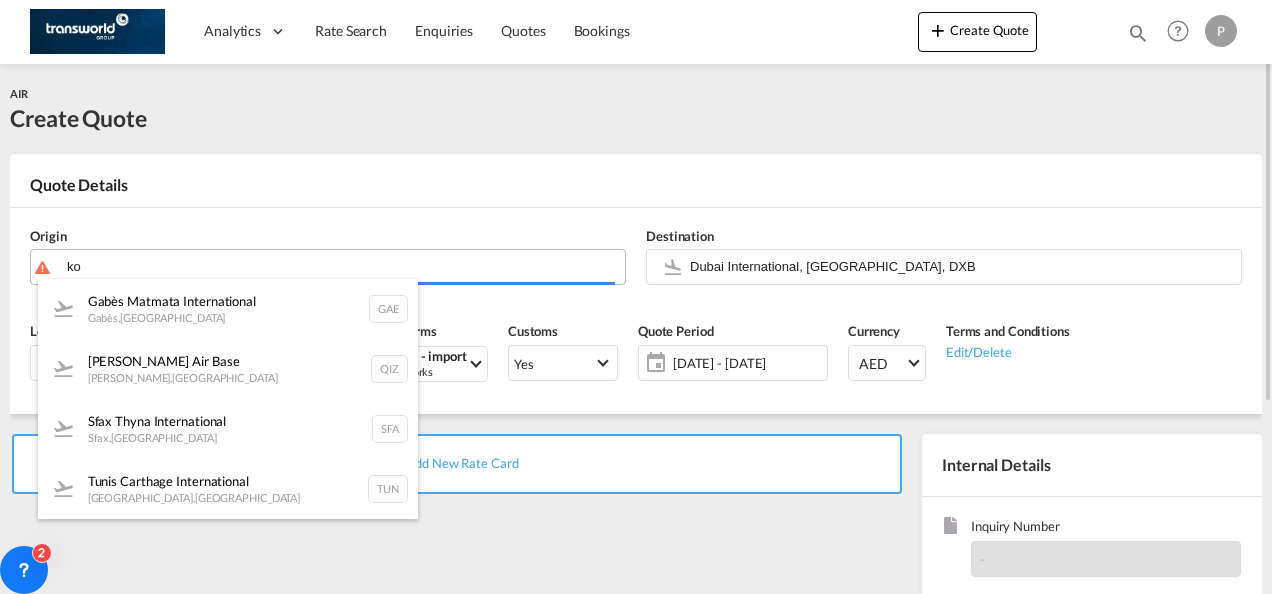 type on "k" 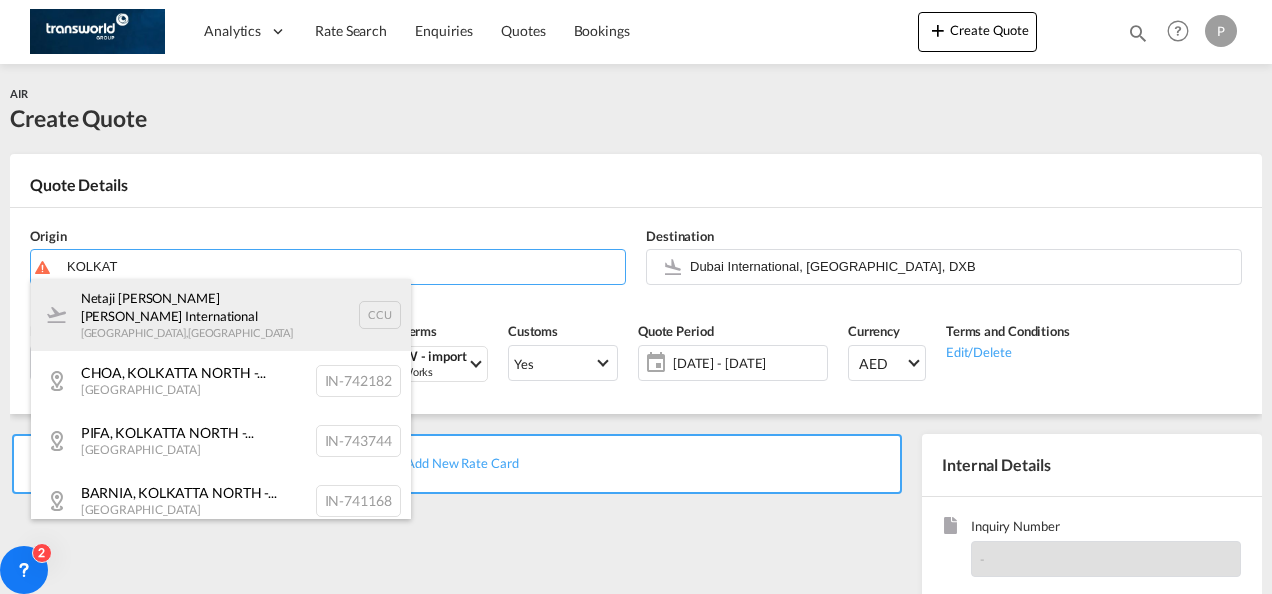 click on "Netaji [PERSON_NAME] [PERSON_NAME] International [GEOGRAPHIC_DATA] ,  [GEOGRAPHIC_DATA]
CCU" at bounding box center [221, 315] 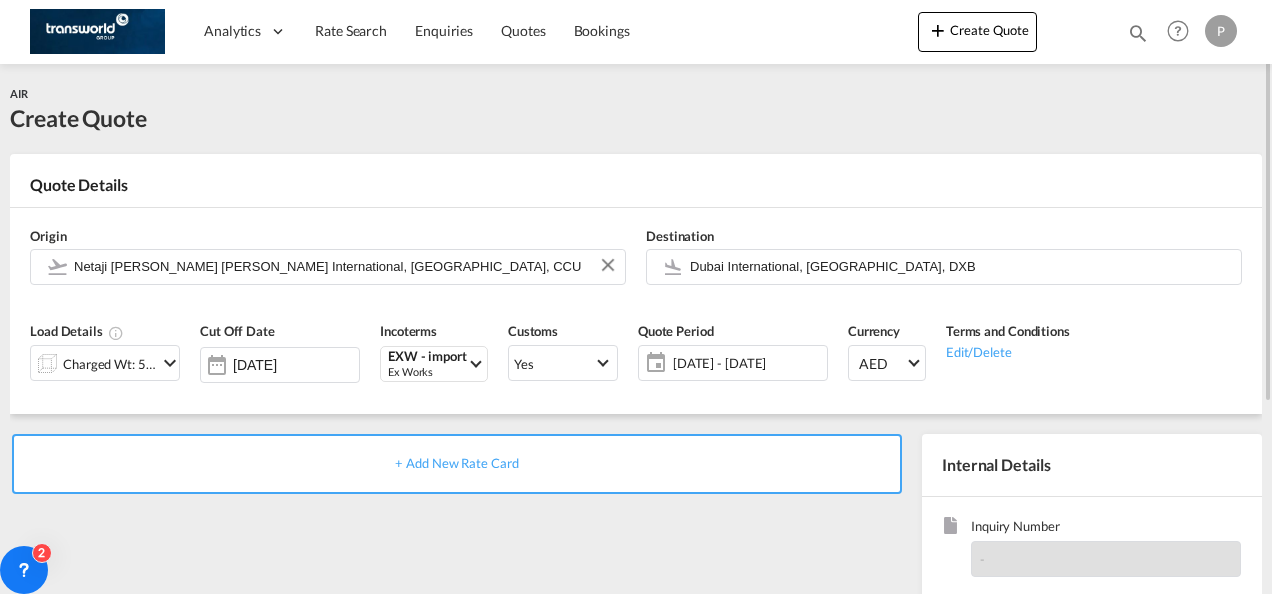 click on "Charged Wt: 53.00 KG" at bounding box center (94, 363) 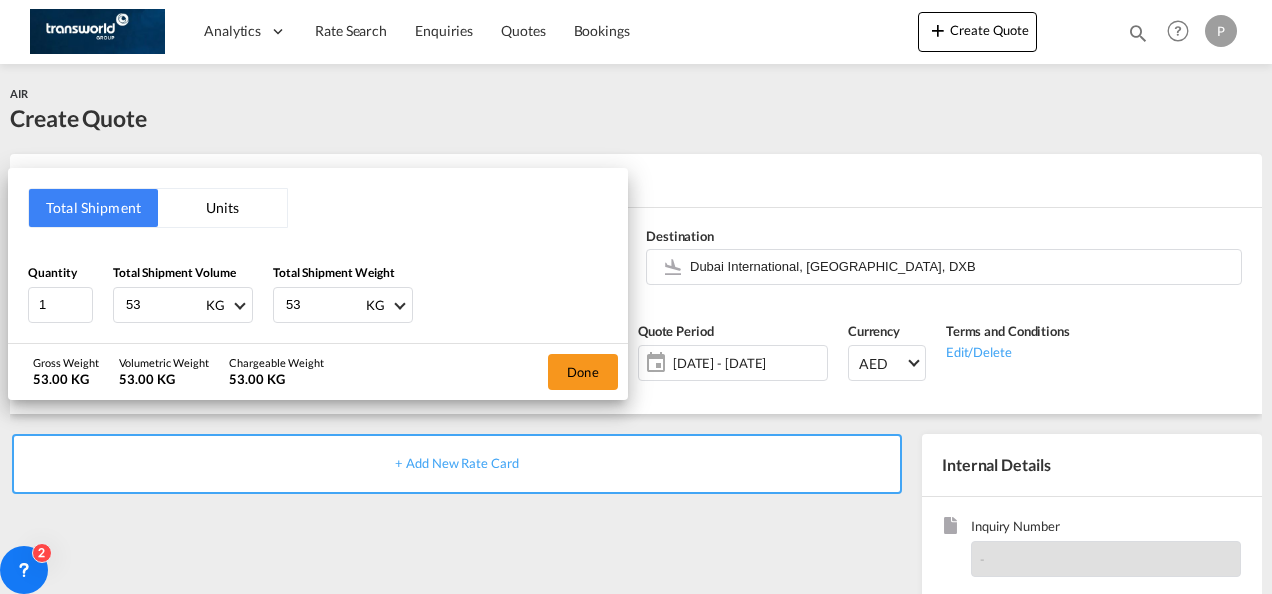 click on "53" at bounding box center (164, 305) 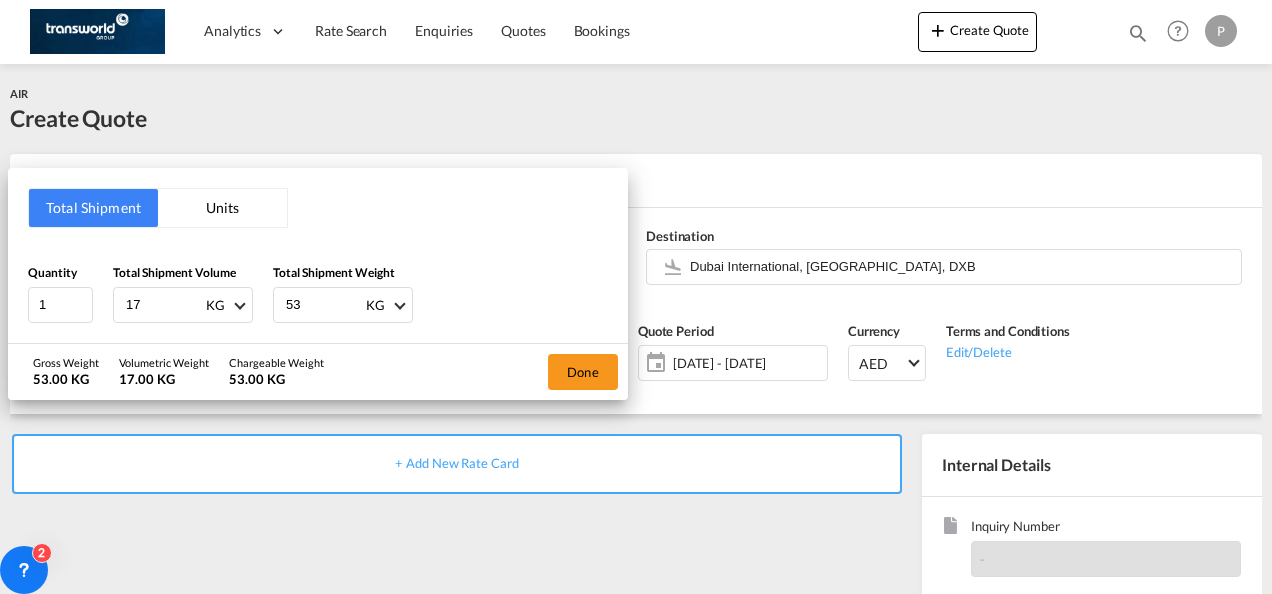 type on "17" 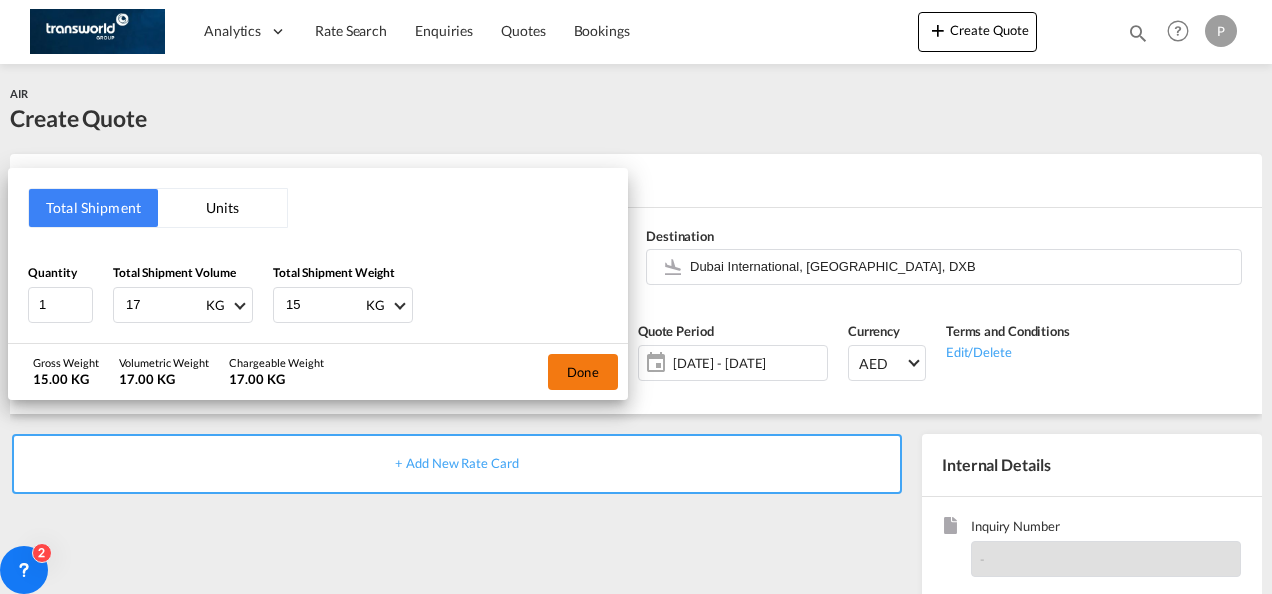 type on "15" 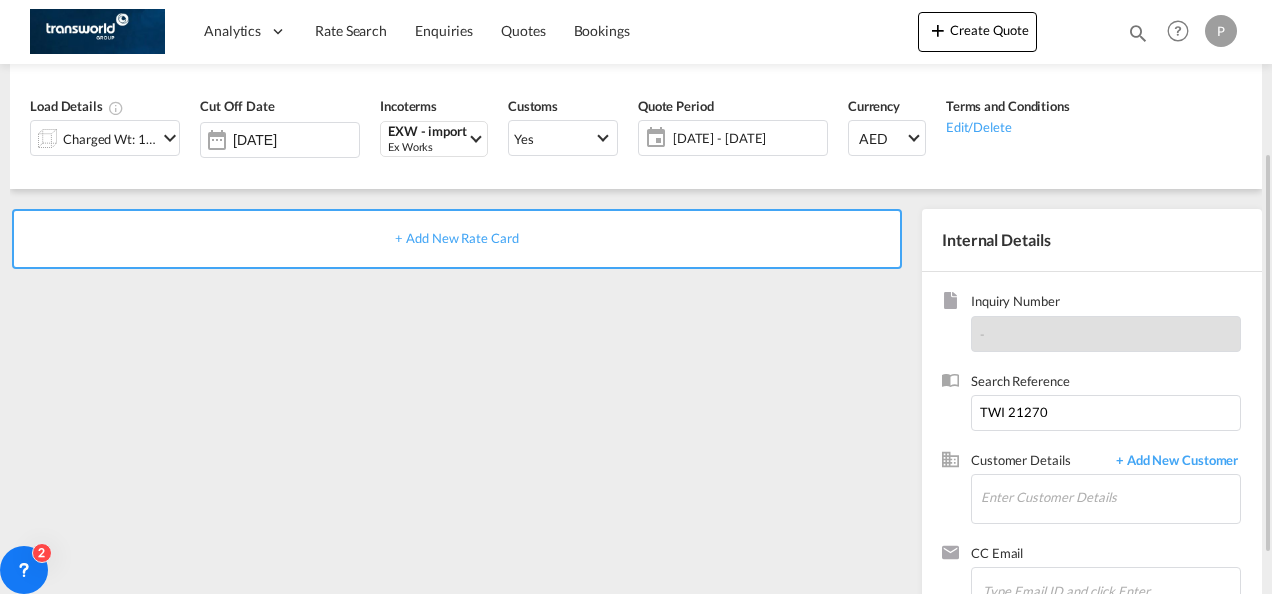 scroll, scrollTop: 226, scrollLeft: 0, axis: vertical 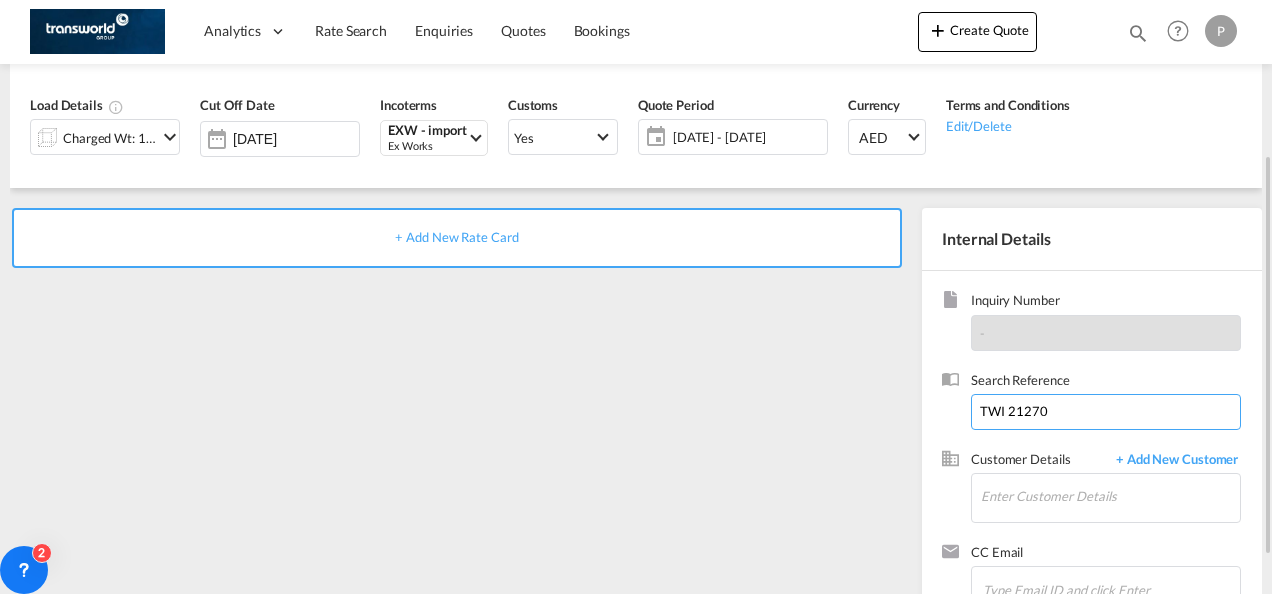 click on "TWI 21270" at bounding box center [1106, 412] 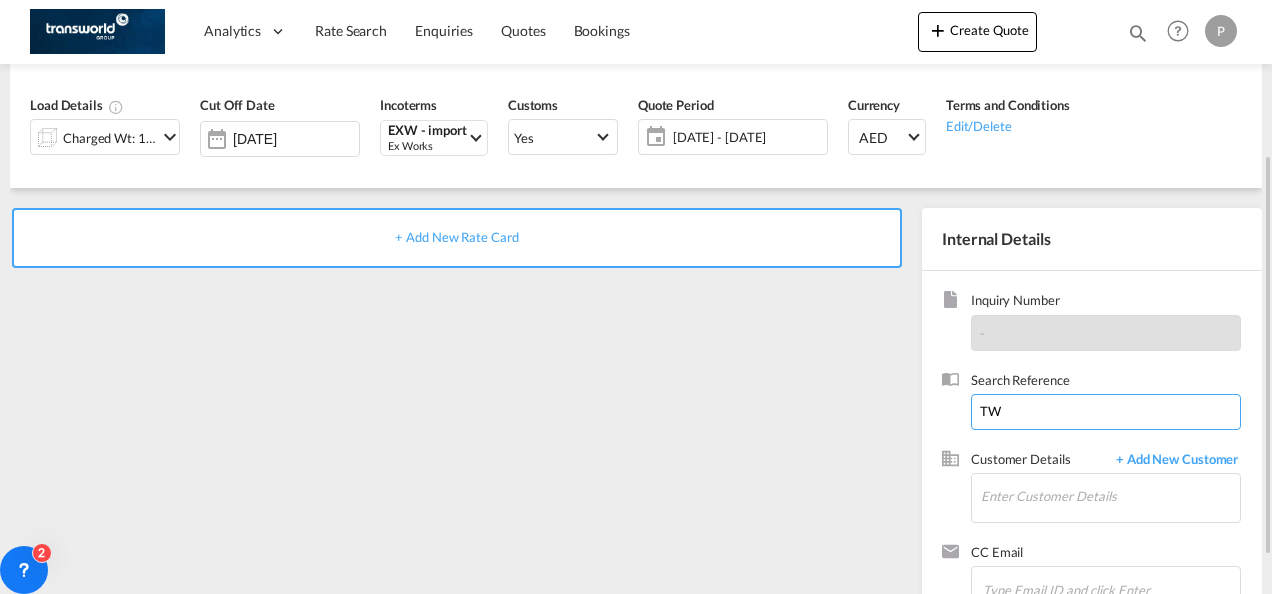 type on "T" 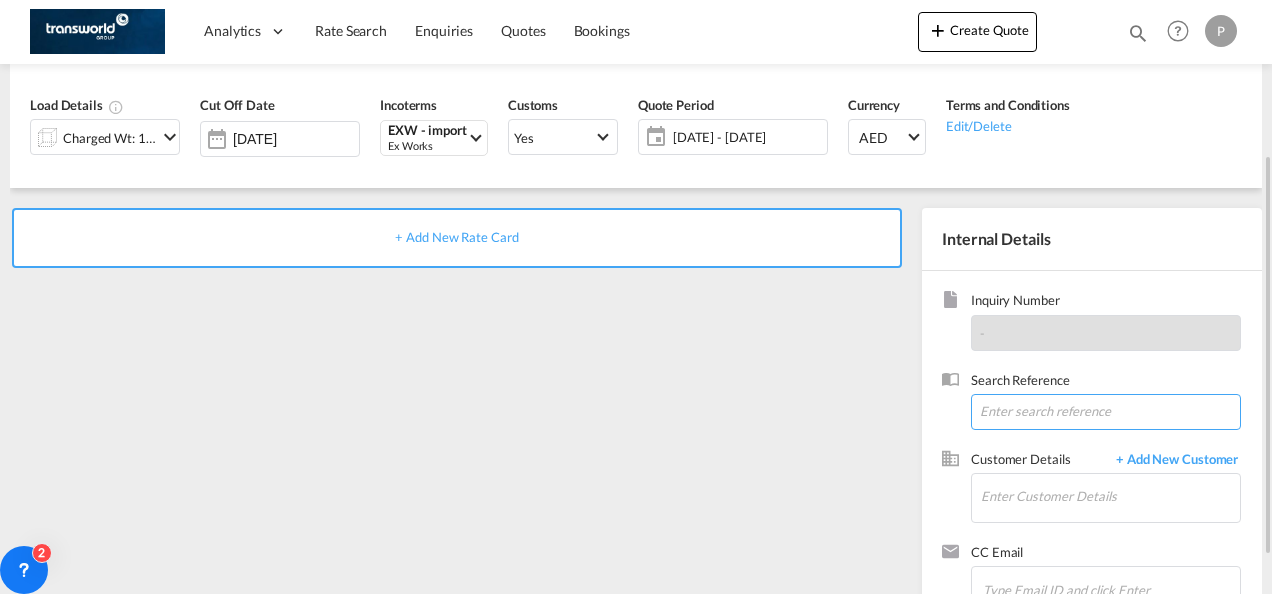 paste on "176 1449 9634" 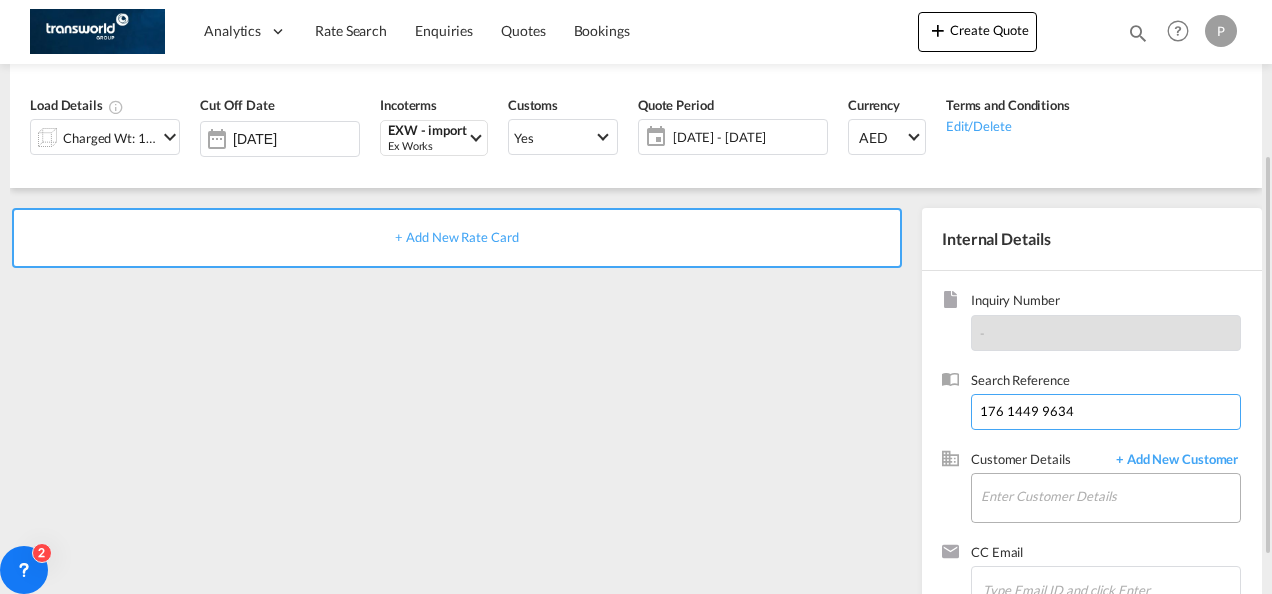 type on "176 1449 9634" 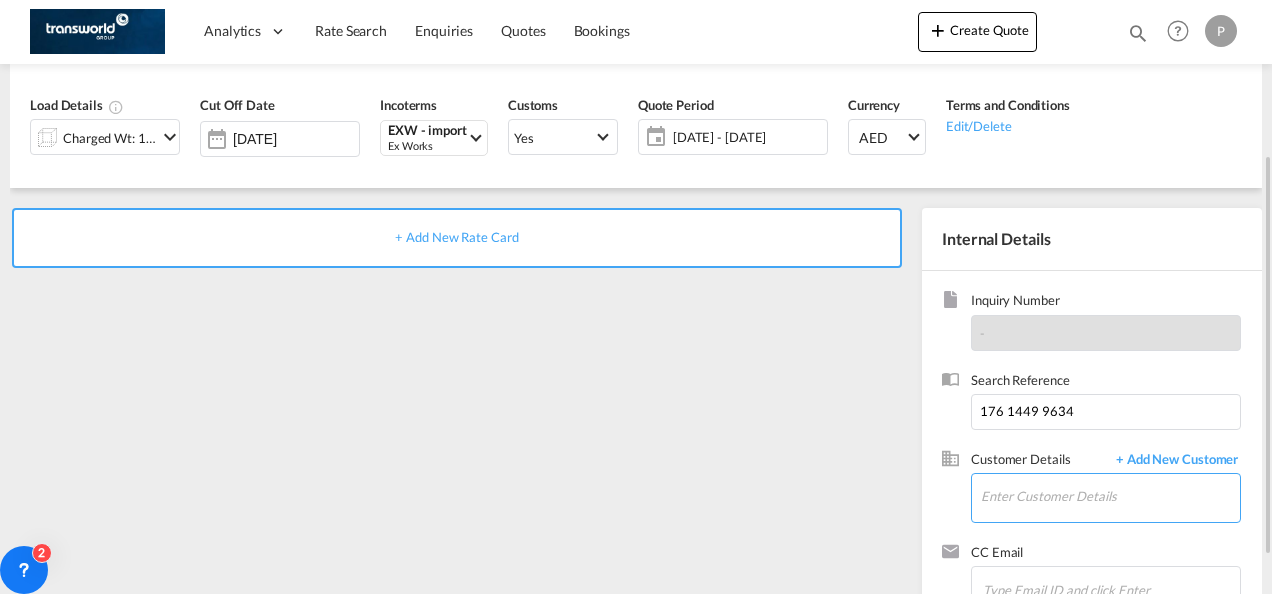 click on "Enter Customer Details" at bounding box center (1110, 496) 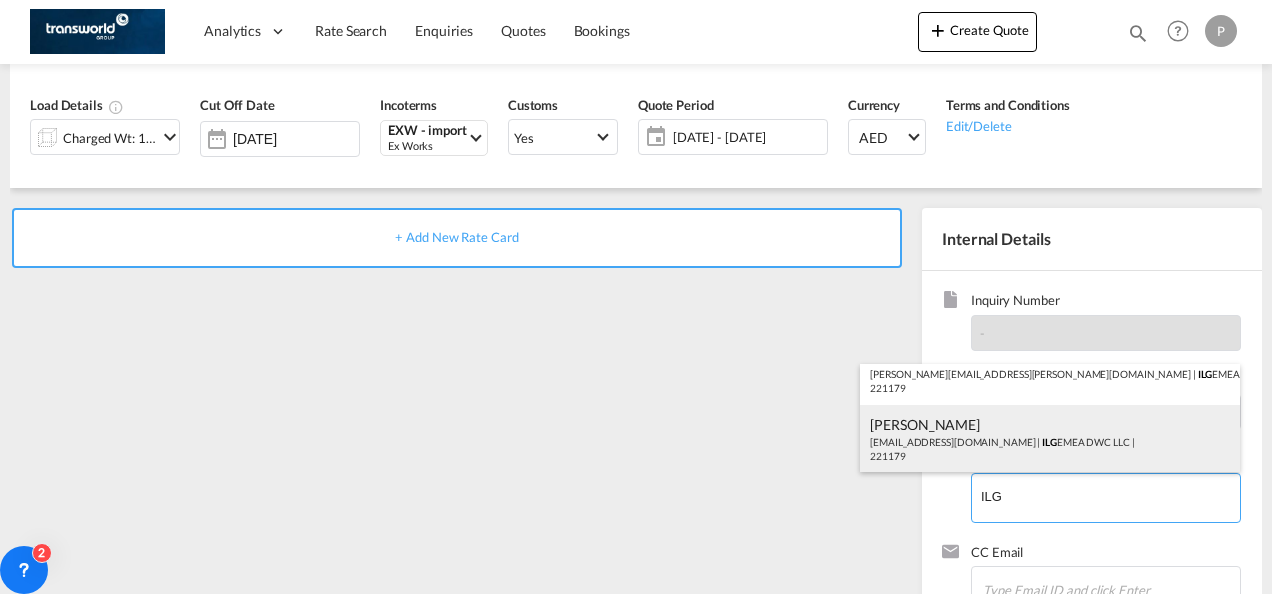 scroll, scrollTop: 0, scrollLeft: 0, axis: both 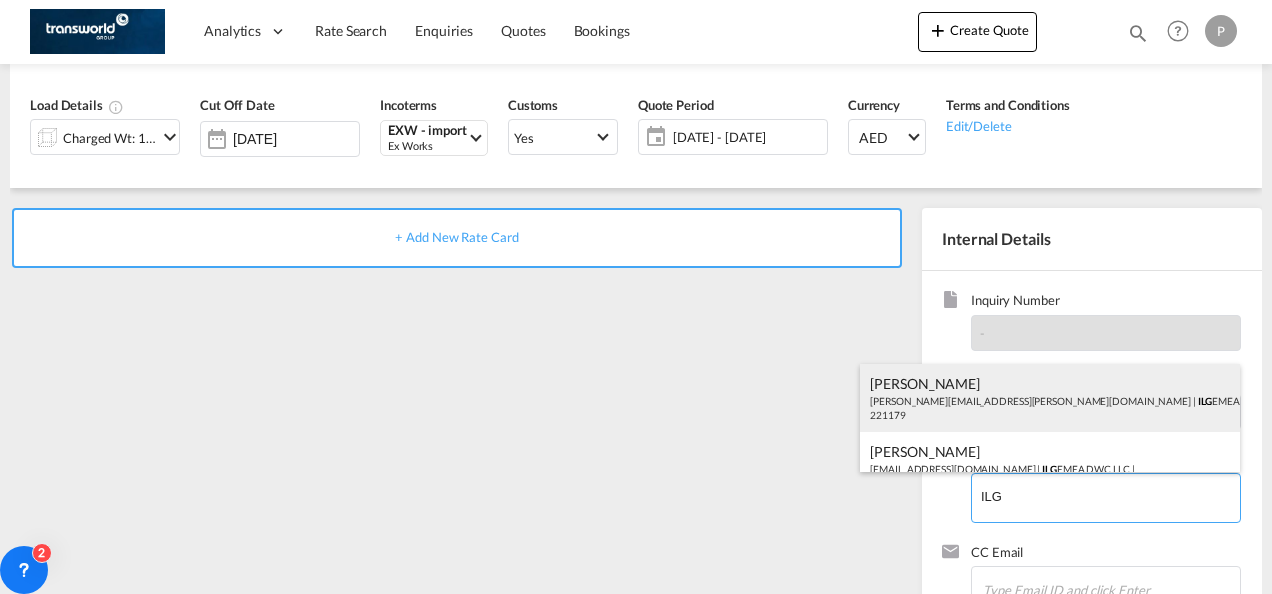 click on "[PERSON_NAME] [PERSON_NAME][EMAIL_ADDRESS][PERSON_NAME][DOMAIN_NAME]    |    ILG  EMEA DWC LLC
|      221179" at bounding box center (1050, 398) 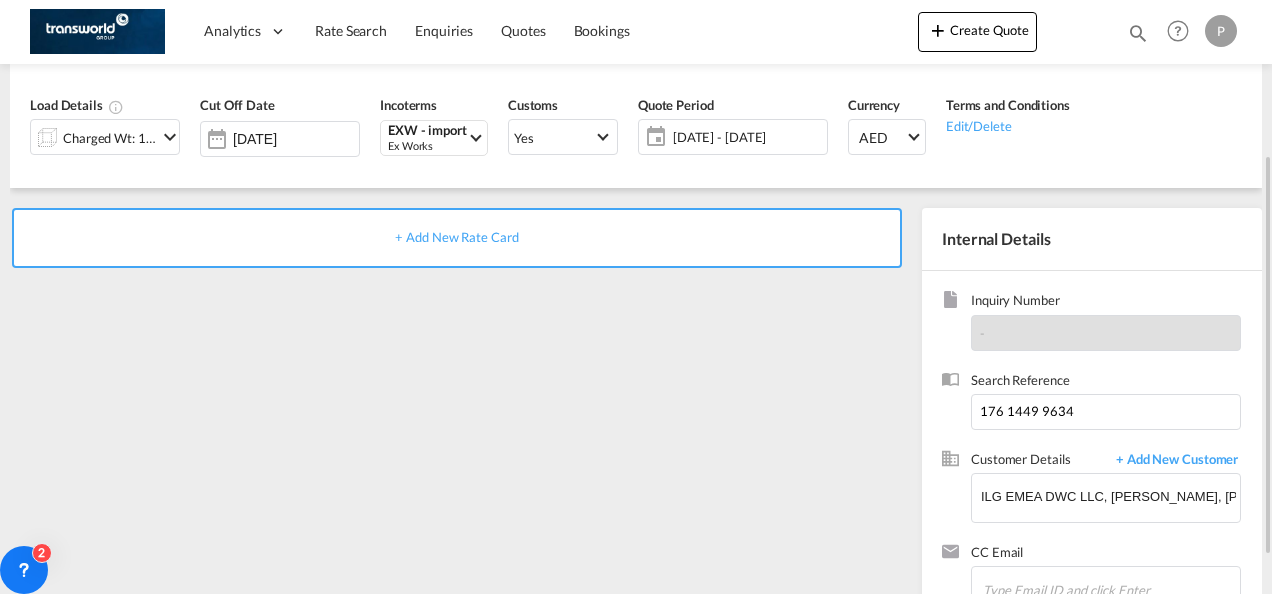 click on "+ Add New Rate Card" at bounding box center [457, 238] 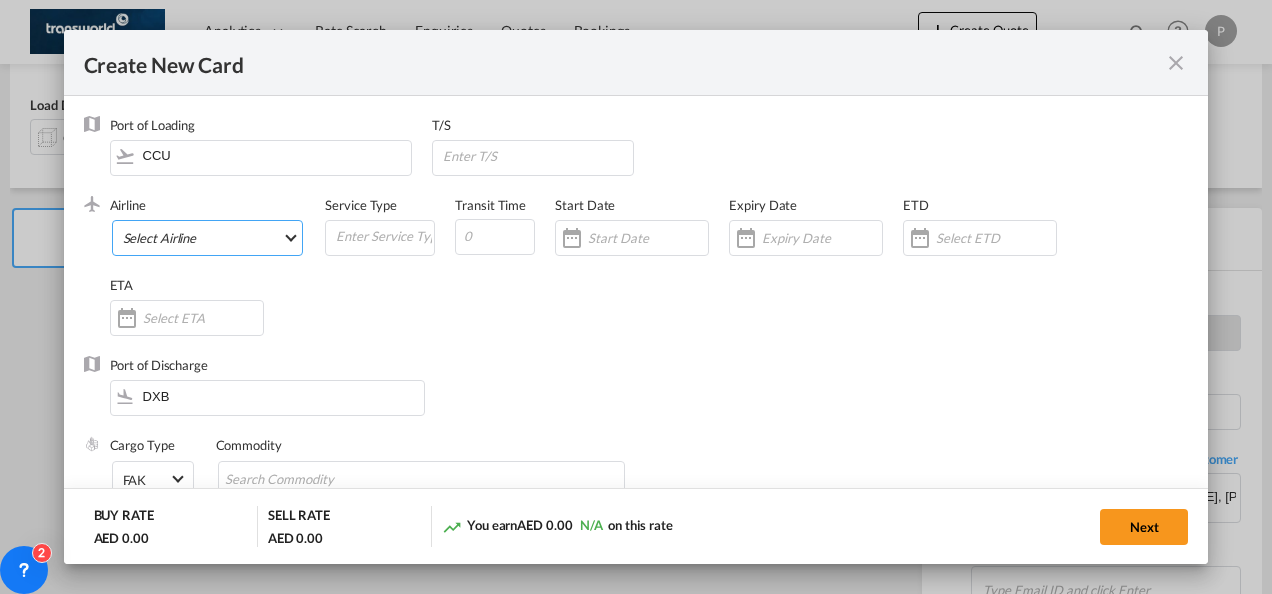 click on "Select Airline
AIR EXPRESS S.A. (1166- / -)
CMA CGM Air Cargo (1140-2C / -)
DDWL Logistics (1138-AU / -)
Fast Logistics (1150-AE / -)
NFS Airfreight (1137-NL / -)
PROAIR (1135-DE / -)
Transportdeal WW (1141-SE / -)
21 Air LLC (964-2I*-681-US / 681)
40-Mile Air, Ltd. (145-Q5* / -)
8165343 Canada Inc. dba Air Canada Rouge (164-RV / -)
9 Air Co Ltd (793-AQ-902-CN / 902)
9G Rail Limited (1101-9G* / -)
A.P.G. Distribution System (847-A1 / -)
AB AVIATION (821-Y6 / -)
ABC Aerolineas S.A. de C.V. (935-4O*-837-MX / 837)
ABSA  -  Aerolinhas Brasileiras S.A dba LATAM Cargo [GEOGRAPHIC_DATA] (95-M3-549-BR / 549)
ABX Air, Inc. (32-GB-832-US / 832)
AccesRail and Partner Railways (772-9B* / -)
ACE Belgium Freighters S.A. (222-X7-744-BE / 744)
ACP fly (1147-PA / -)
ACT Havayollari A.S. (624-9T*-556-TR / 556)
Adria Airways (JP / -)
Advanced Air, LLC (1055-AN / -)
Aegean Airlines (575-A3-390-GR / 390)
[PERSON_NAME], LLC dba Aloha Air Cargo (427-KH-687-US / 687)
Aer Lingus Limited (369-EI-53-IE / 53)" at bounding box center [208, 238] 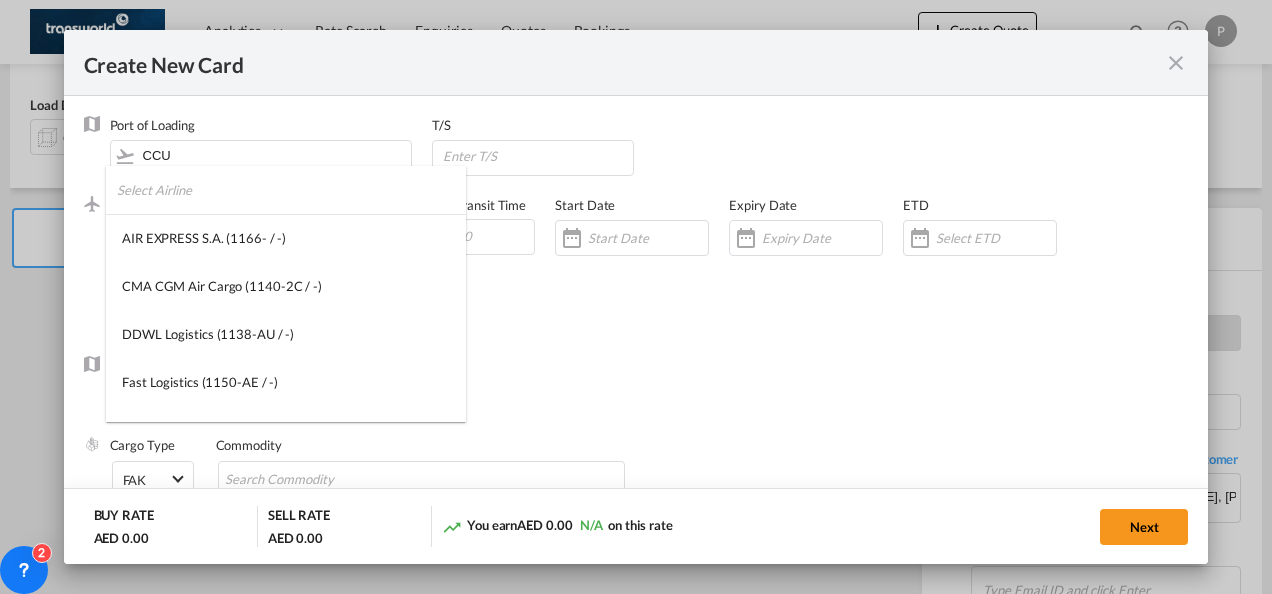 click at bounding box center [291, 190] 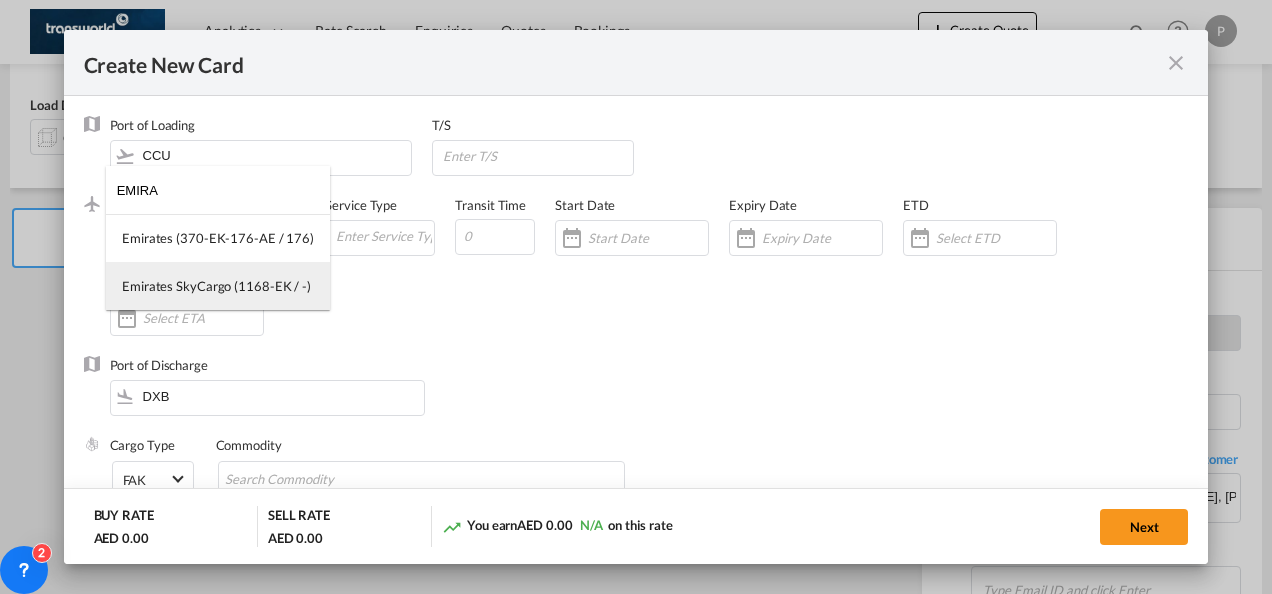 type on "EMIRA" 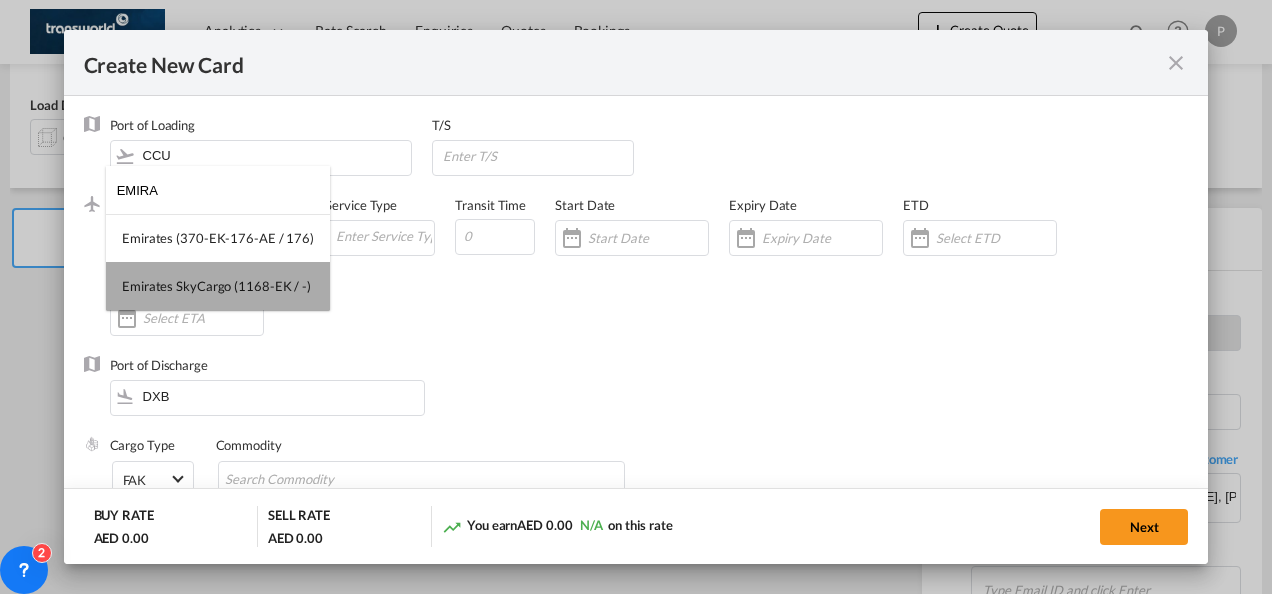 click on "Emirates SkyCargo (1168-EK / -)" at bounding box center (218, 286) 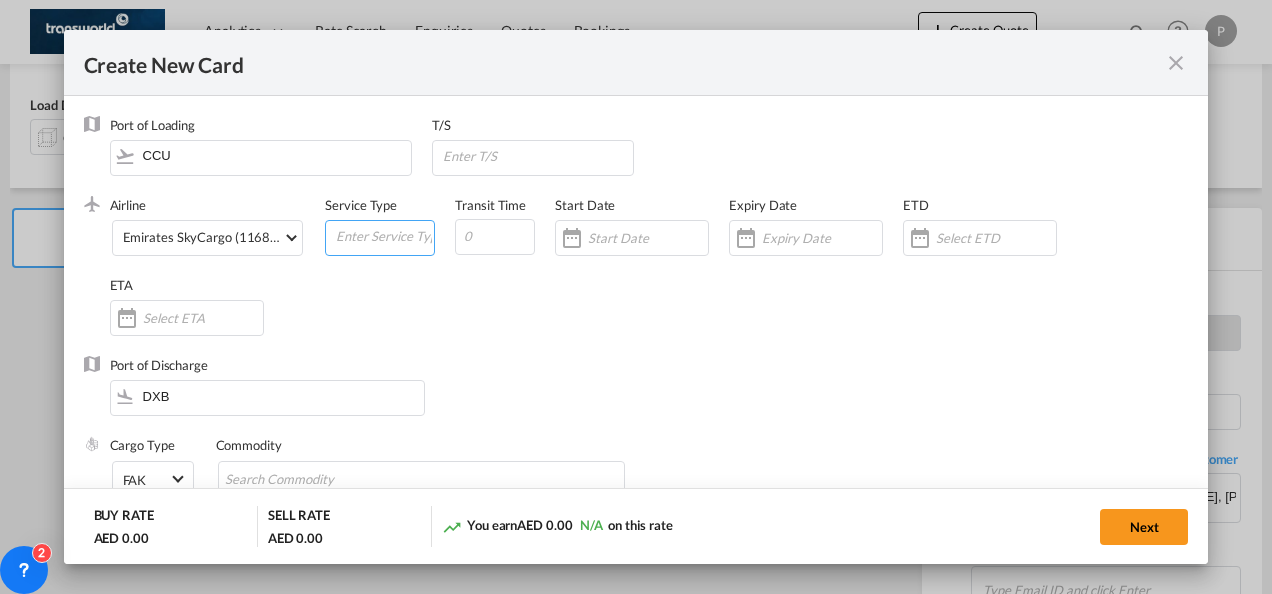 click at bounding box center (384, 236) 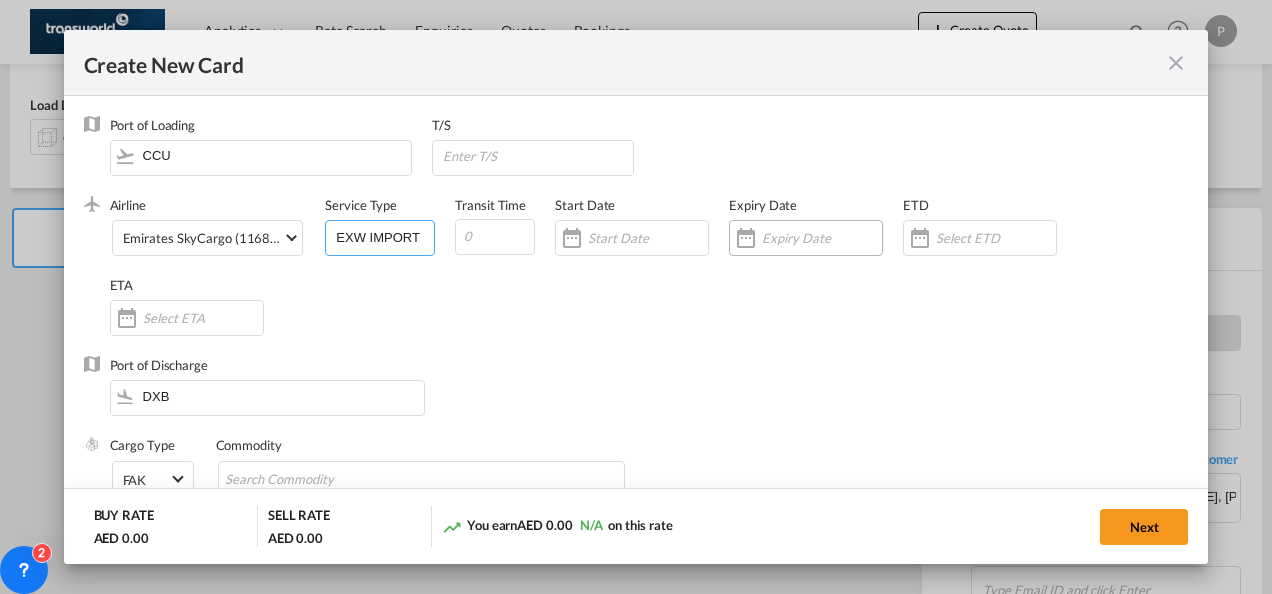 type on "EXW IMPORT" 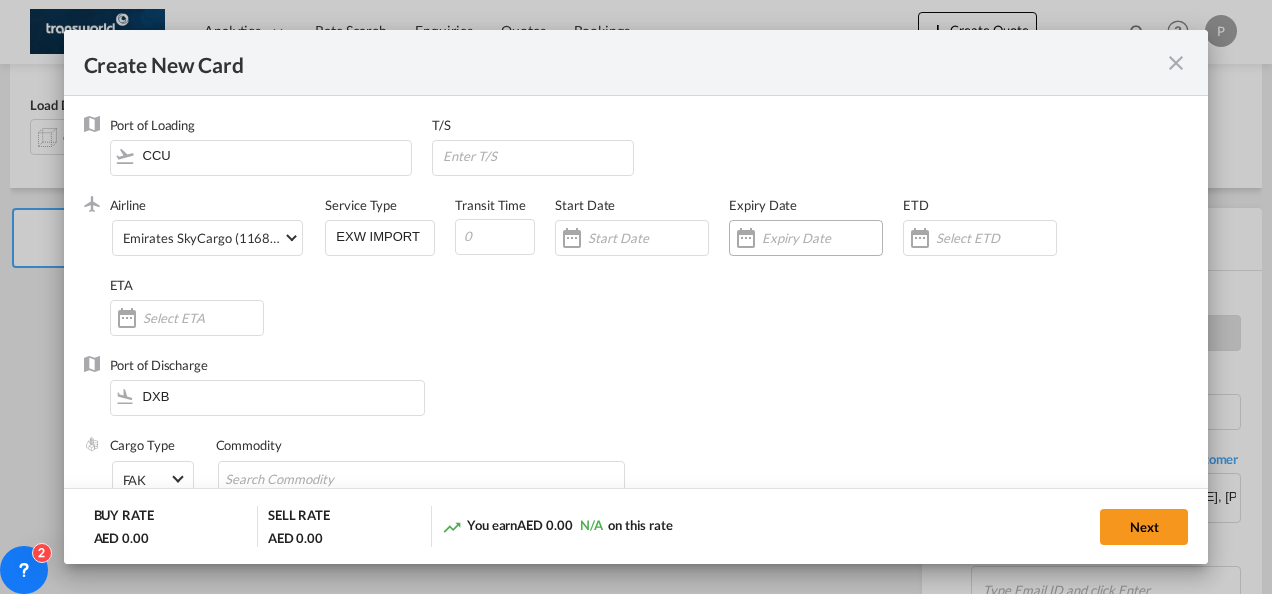 click at bounding box center [822, 238] 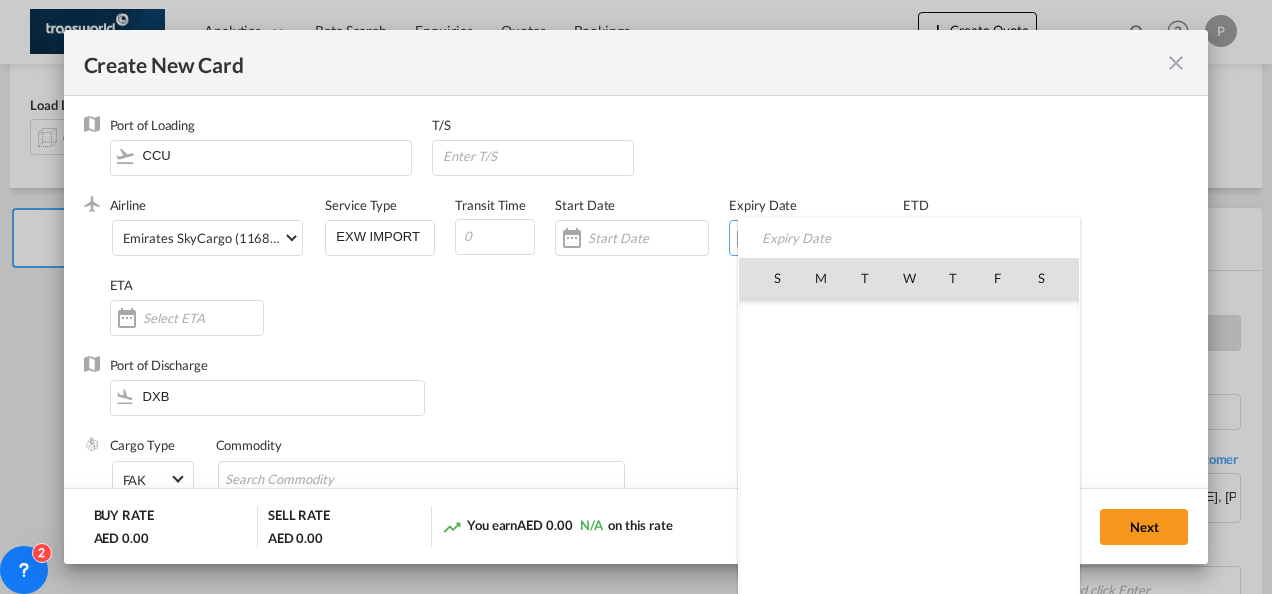 scroll, scrollTop: 462690, scrollLeft: 0, axis: vertical 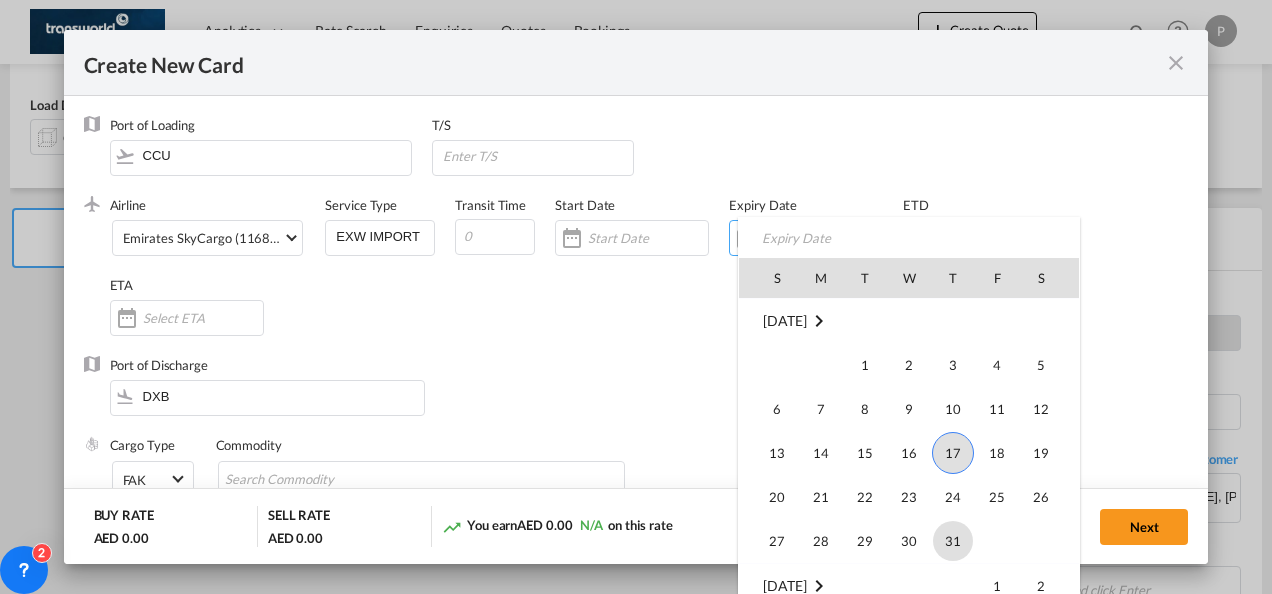 click on "31" at bounding box center (953, 541) 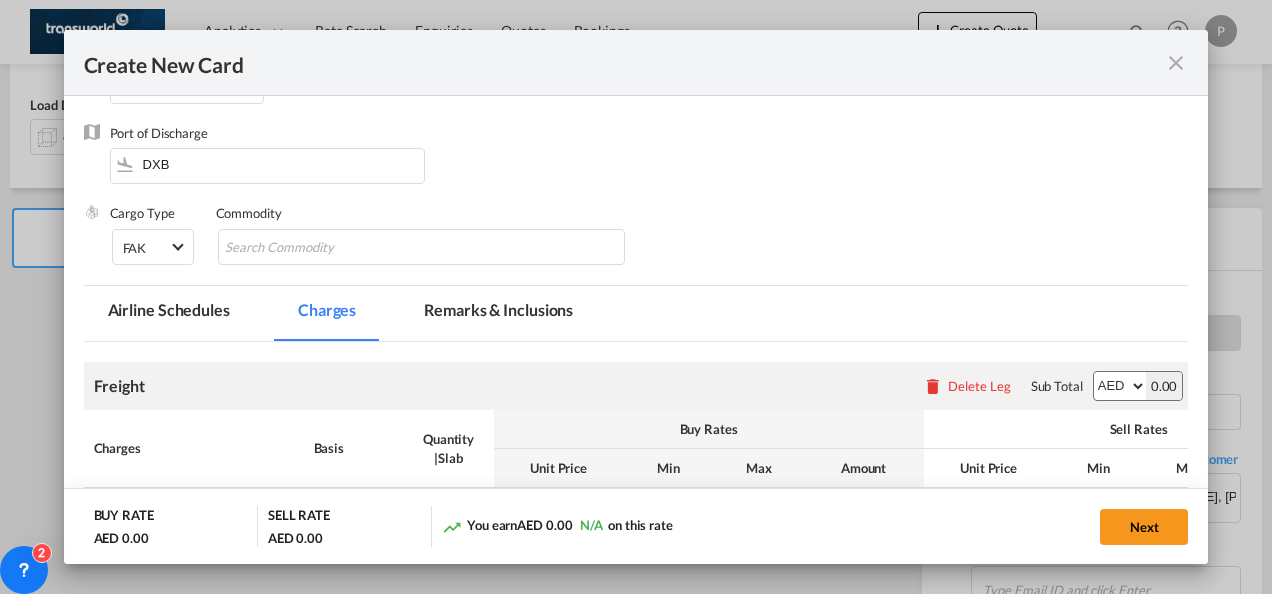 scroll, scrollTop: 234, scrollLeft: 0, axis: vertical 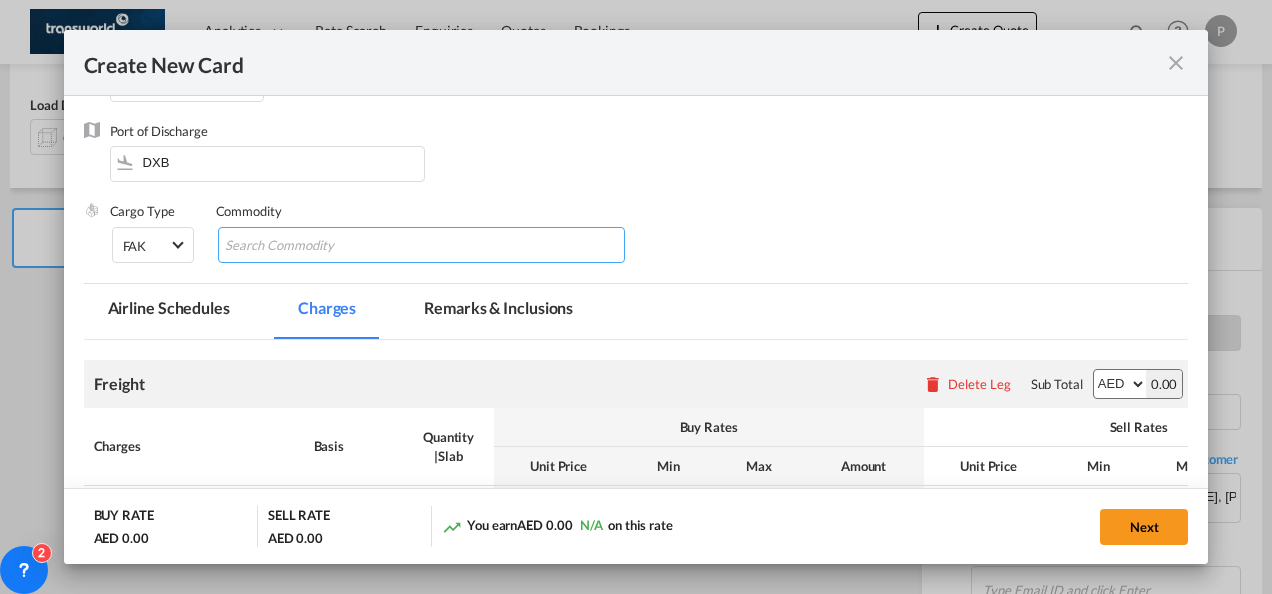 click at bounding box center (316, 246) 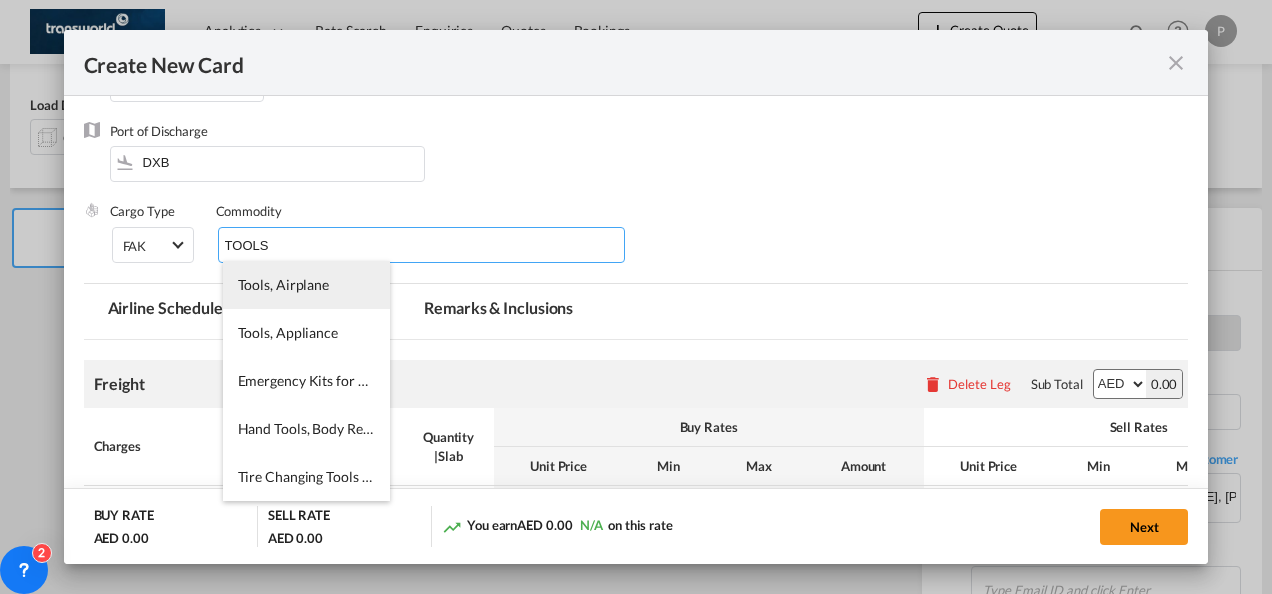 type on "TOOLS" 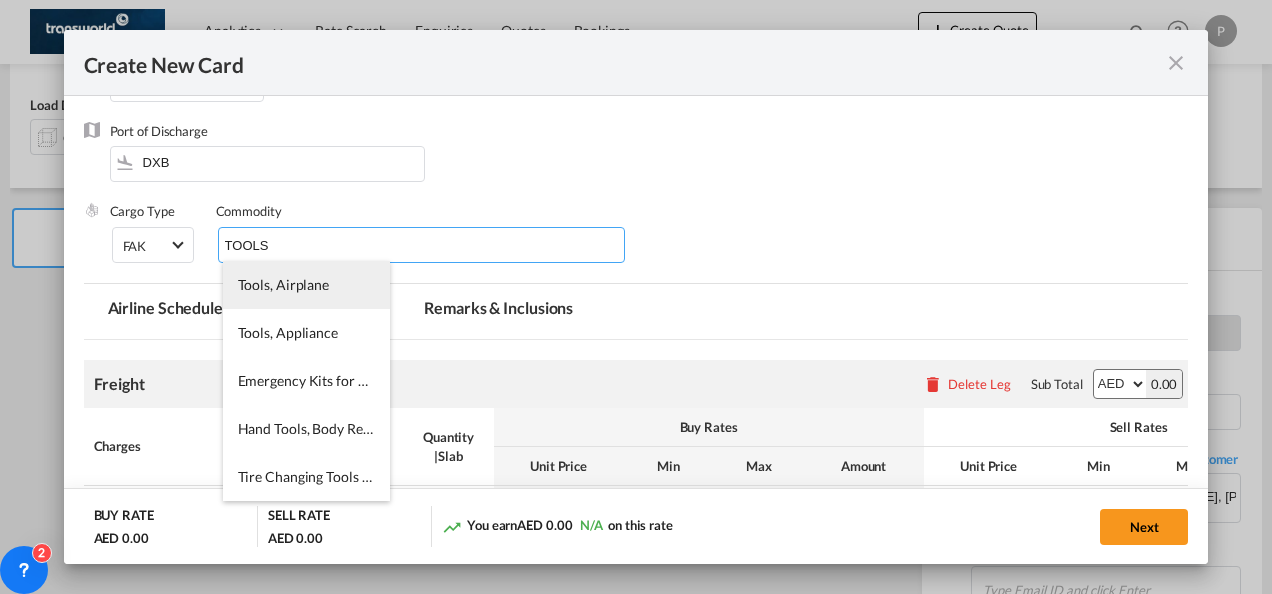 click on "Tools, Airplane" at bounding box center [284, 284] 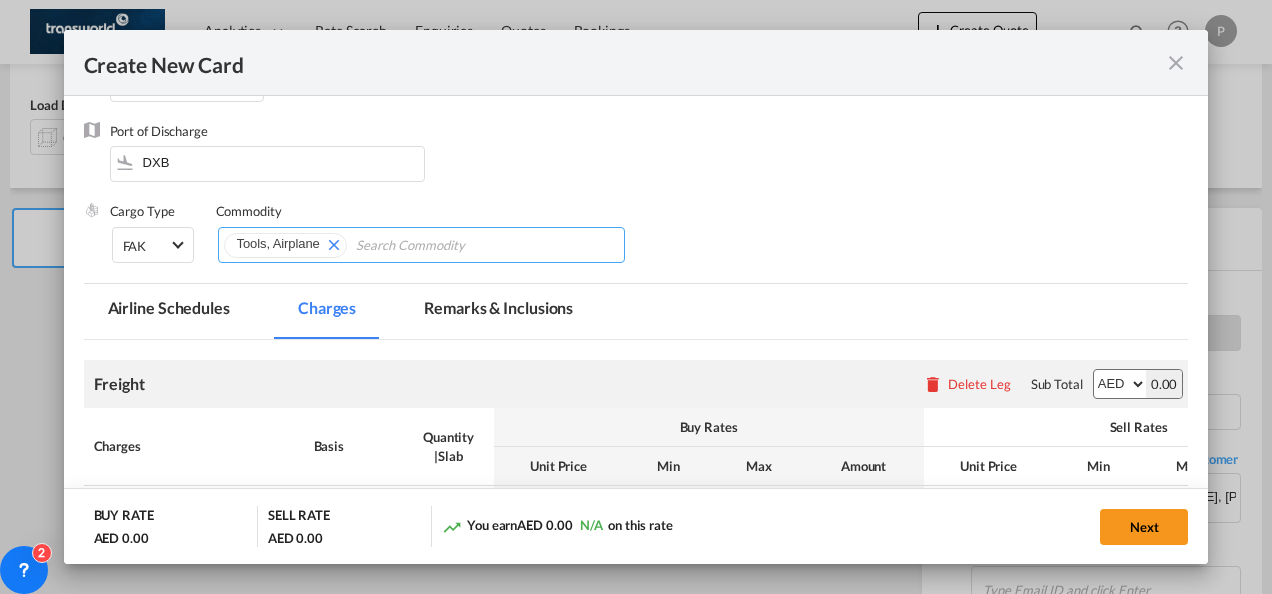 scroll, scrollTop: 440, scrollLeft: 0, axis: vertical 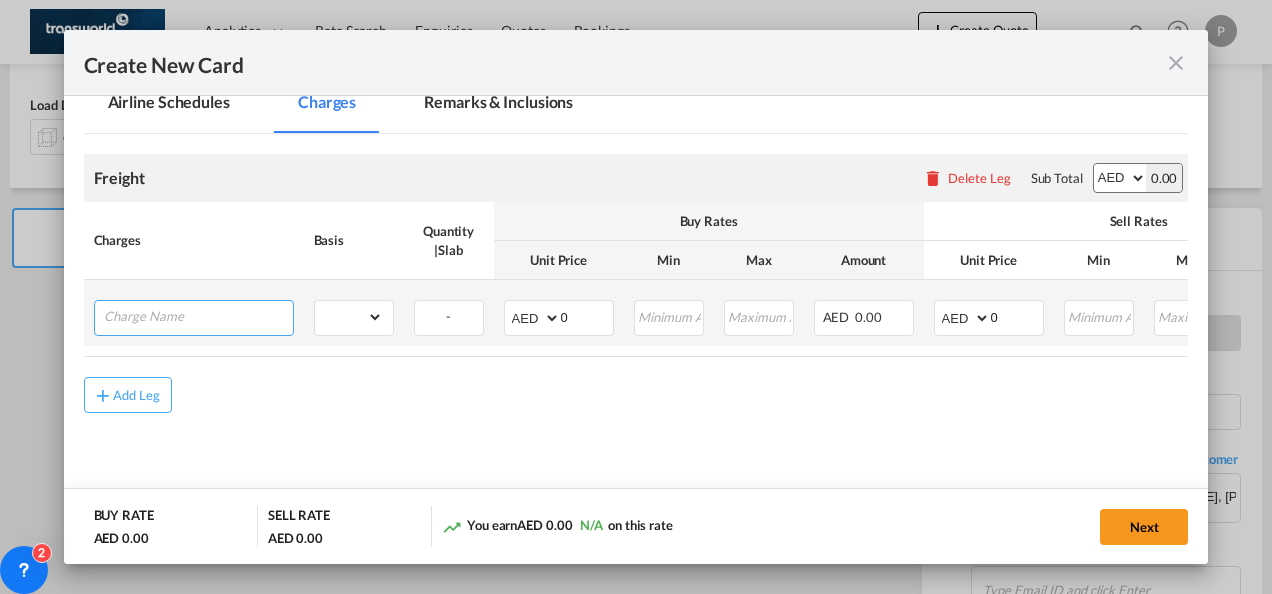 click at bounding box center (198, 316) 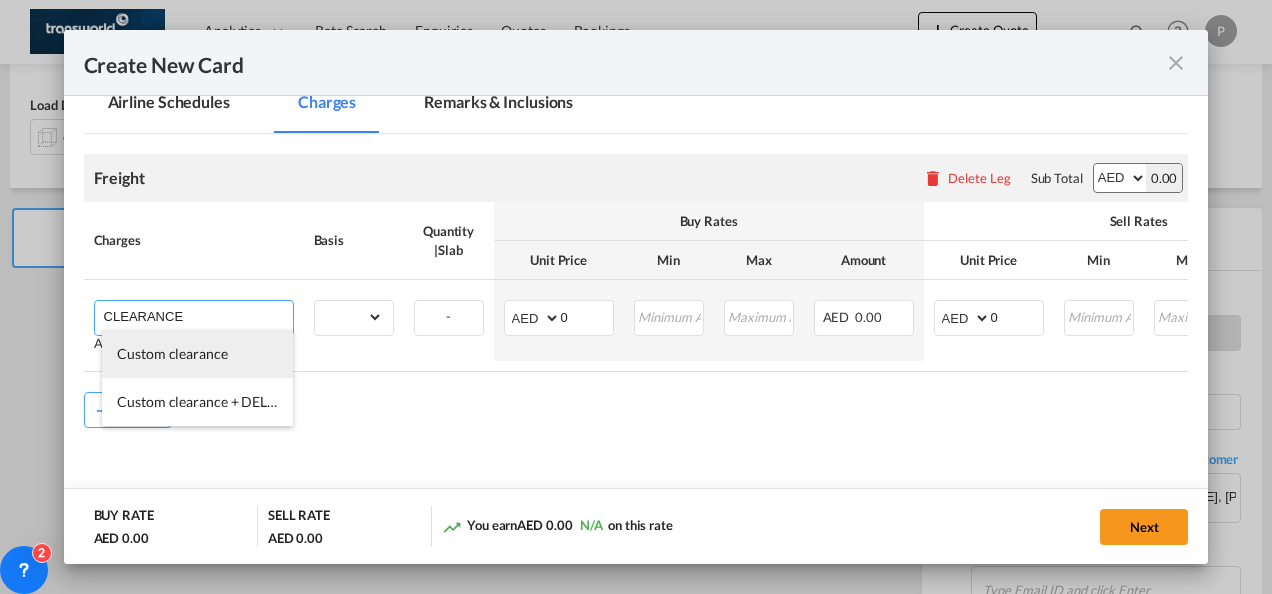 click on "Custom clearance" at bounding box center [172, 353] 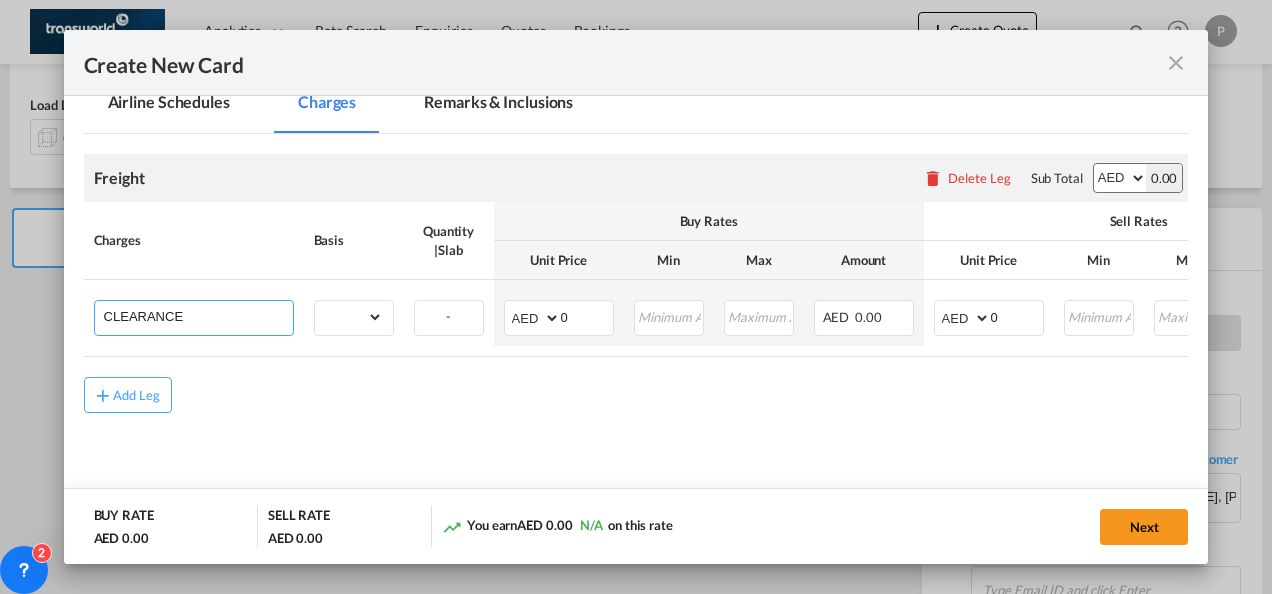 type on "Custom clearance" 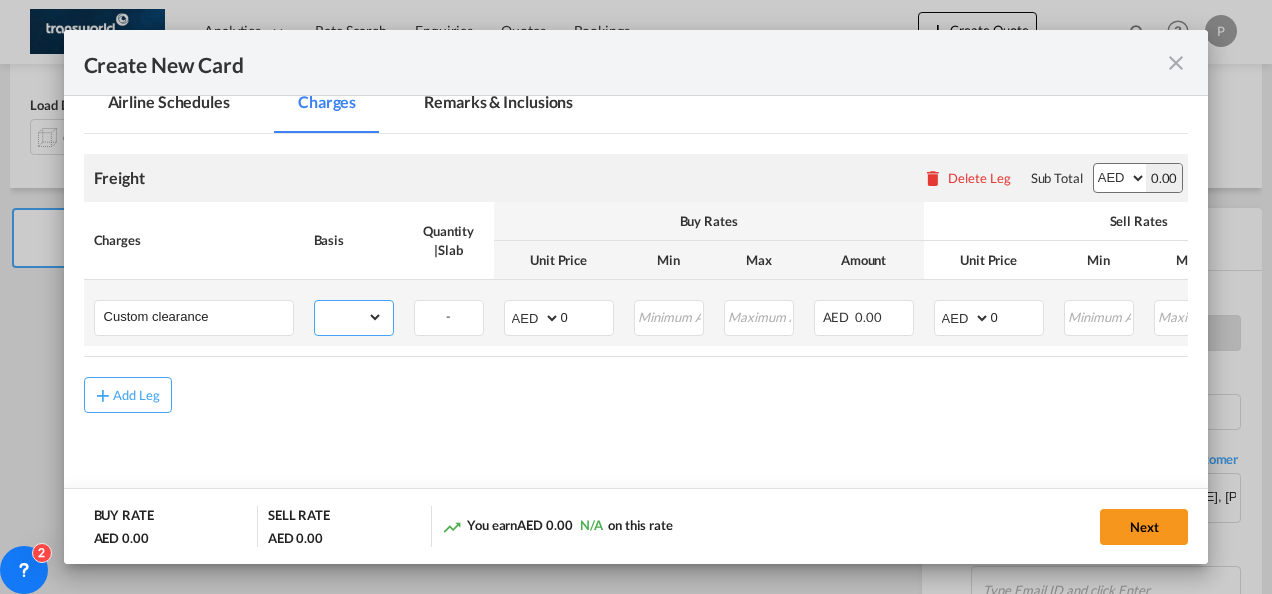 click on "gross_weight
volumetric_weight
per_shipment
per_bl
per_km
% on air freight
per_hawb
per_kg
per_pallet
per_carton
flat
chargeable_weight
per_ton
per_cbm
per_hbl
per_w/m
per_awb
per_sbl
per shipping bill
per_quintal
per_lbs
per_vehicle
per_shift
per_invoice
per_package
per_day
per_revalidation
per_declaration
per_document
per clearance" at bounding box center [349, 317] 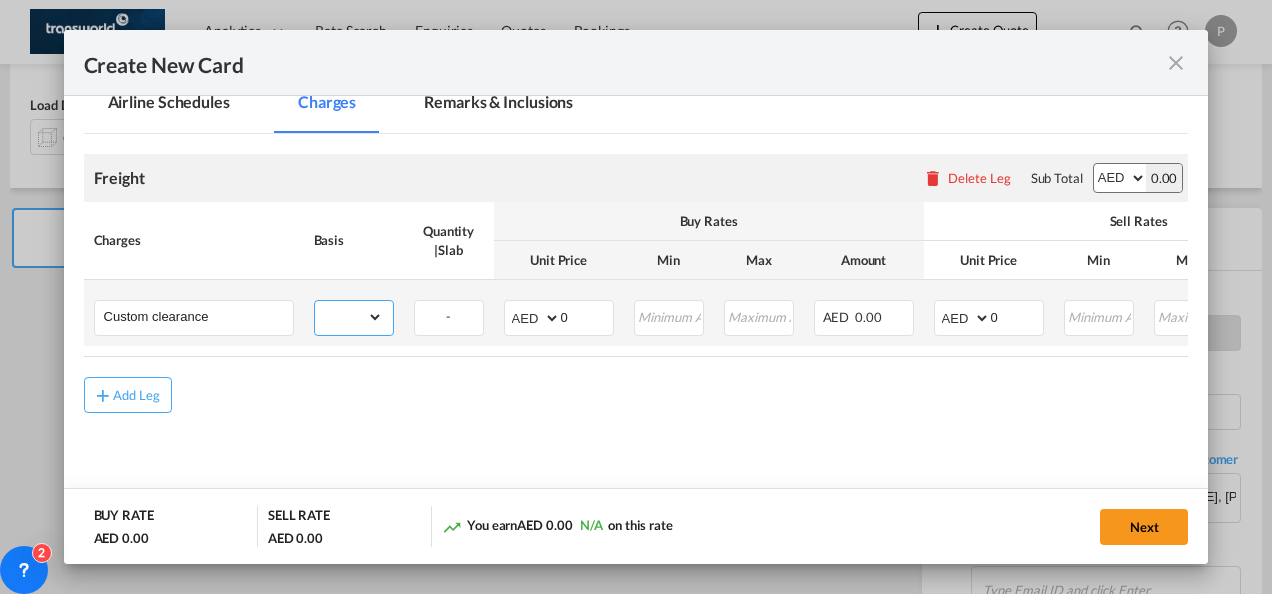 select on "per_shipment" 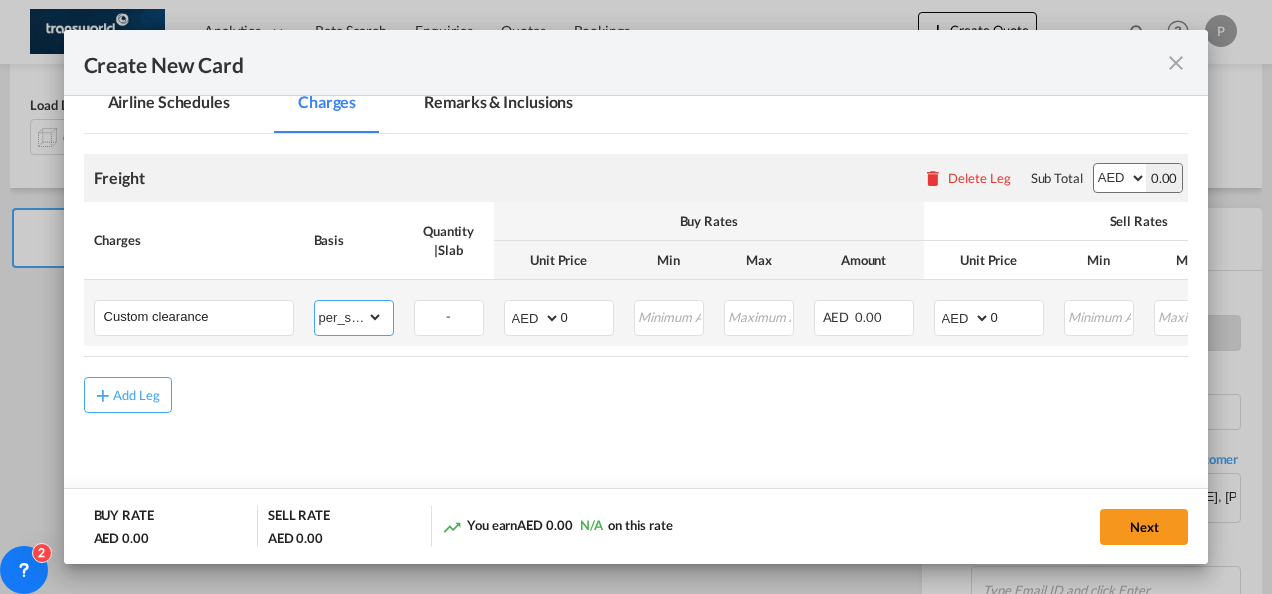 click on "gross_weight
volumetric_weight
per_shipment
per_bl
per_km
% on air freight
per_hawb
per_kg
per_pallet
per_carton
flat
chargeable_weight
per_ton
per_cbm
per_hbl
per_w/m
per_awb
per_sbl
per shipping bill
per_quintal
per_lbs
per_vehicle
per_shift
per_invoice
per_package
per_day
per_revalidation
per_declaration
per_document
per clearance" at bounding box center [349, 317] 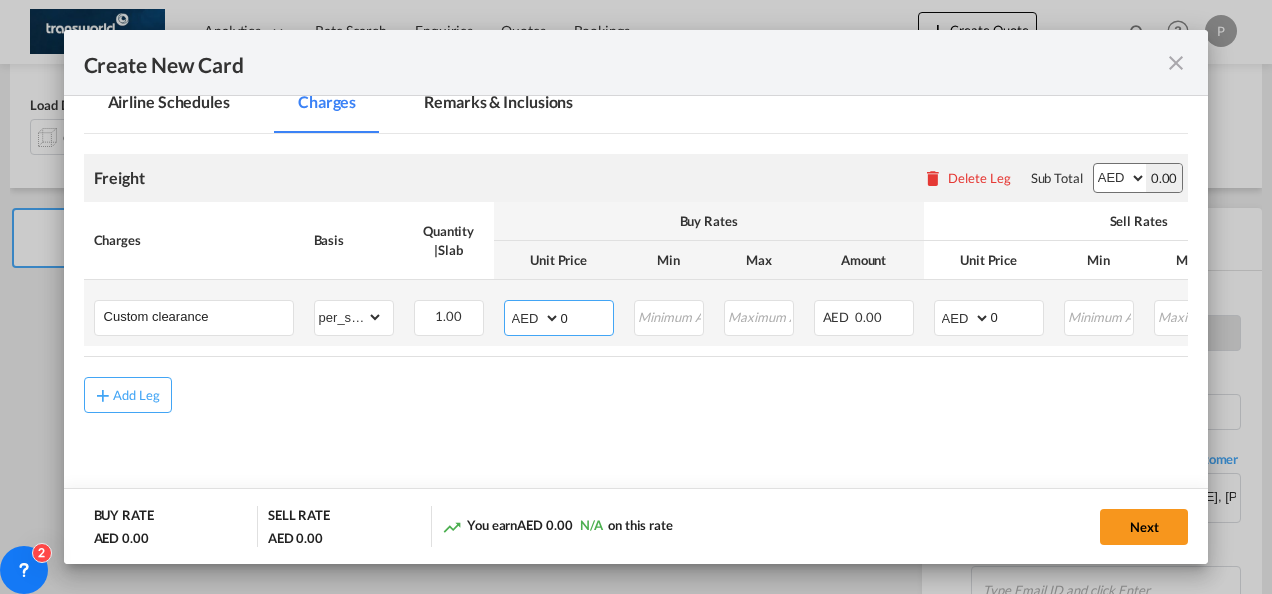 click on "0" at bounding box center (587, 316) 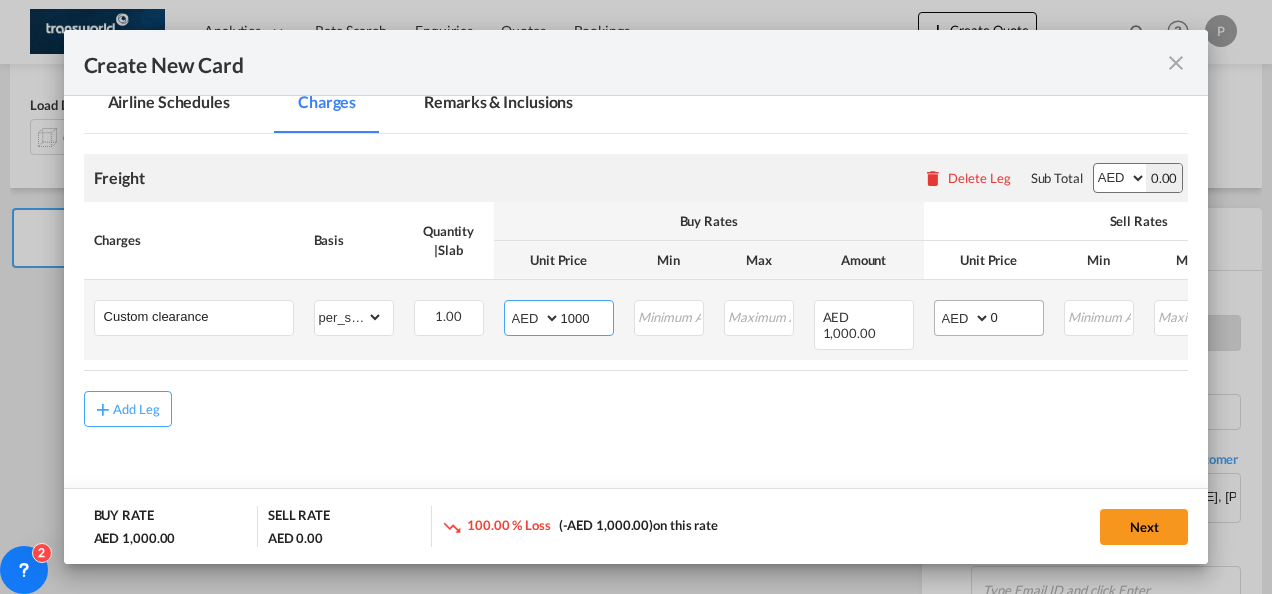 type on "1000" 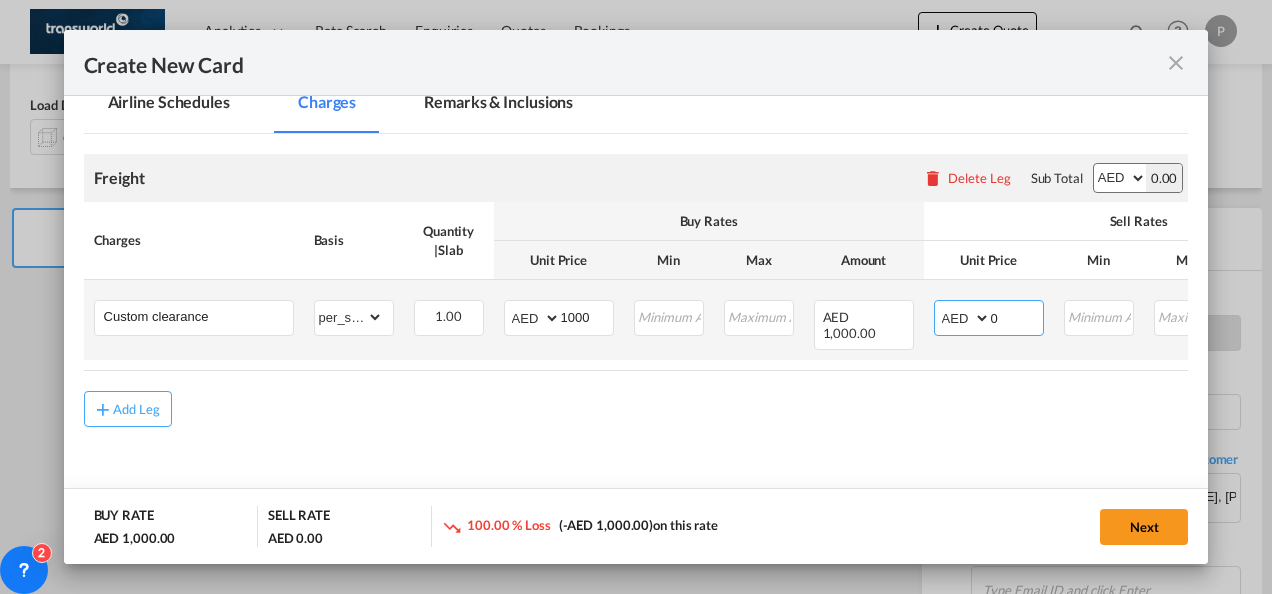click on "0" at bounding box center (1017, 316) 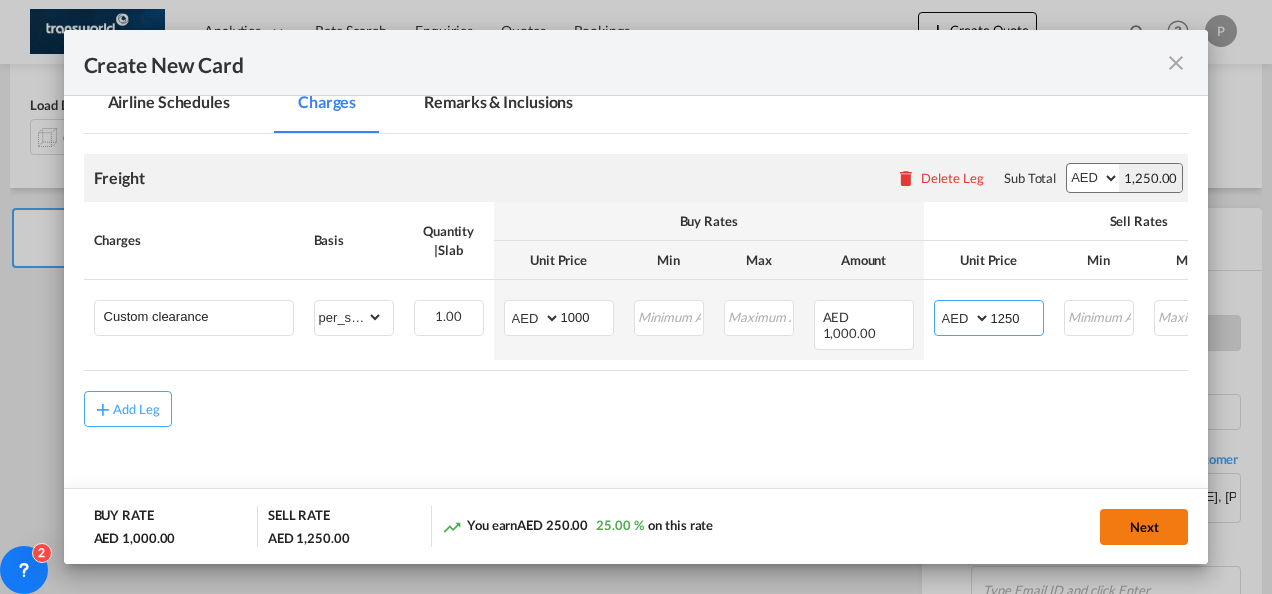 type on "1250" 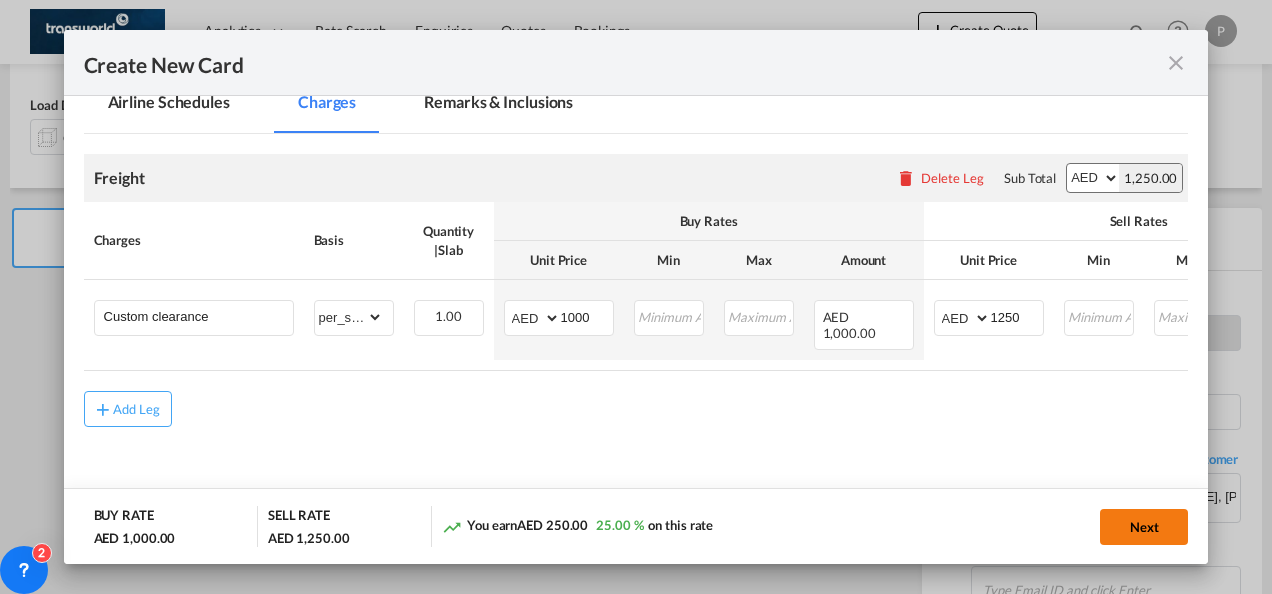 click on "Next" 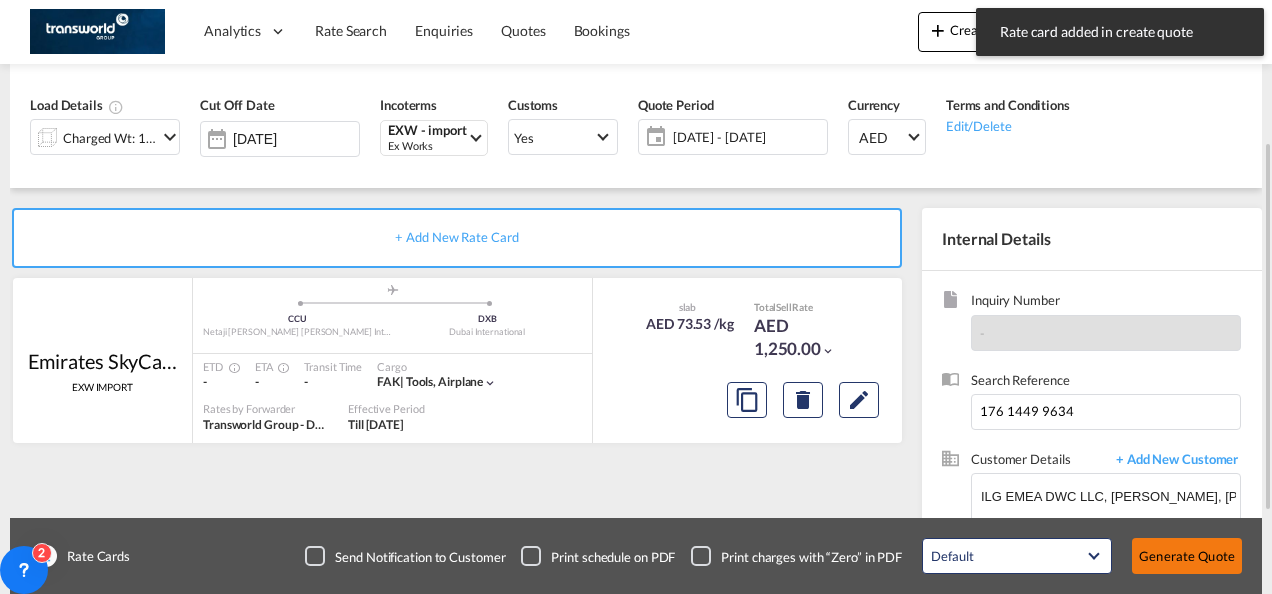 click on "Generate Quote" at bounding box center (1187, 556) 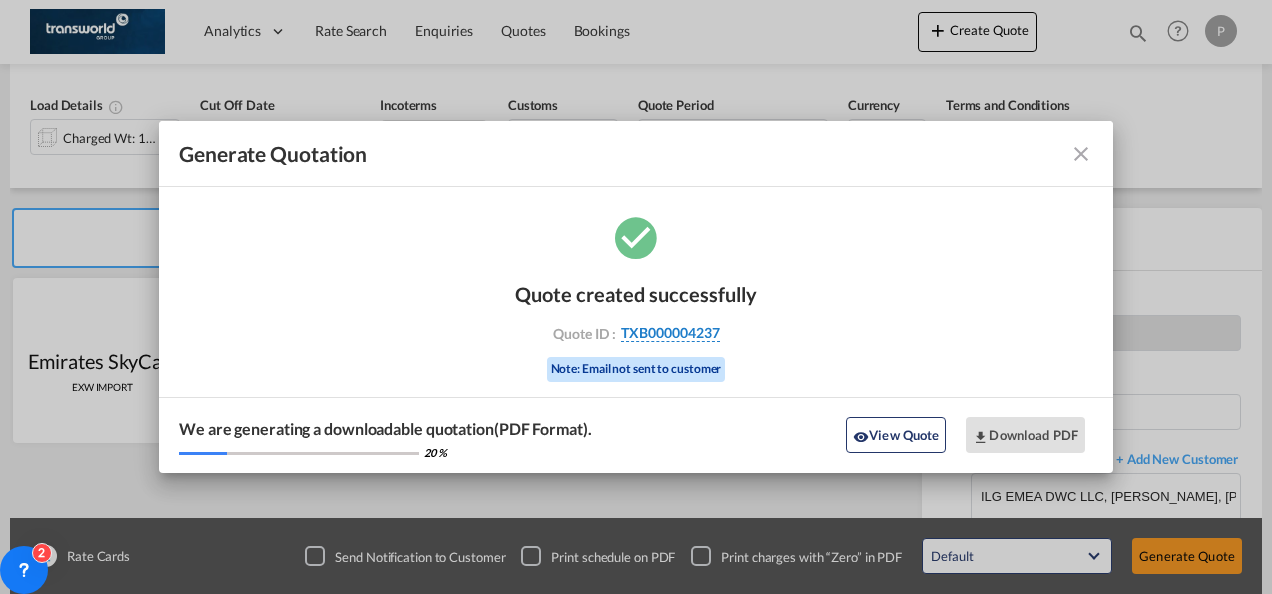 click on "TXB000004237" at bounding box center (670, 333) 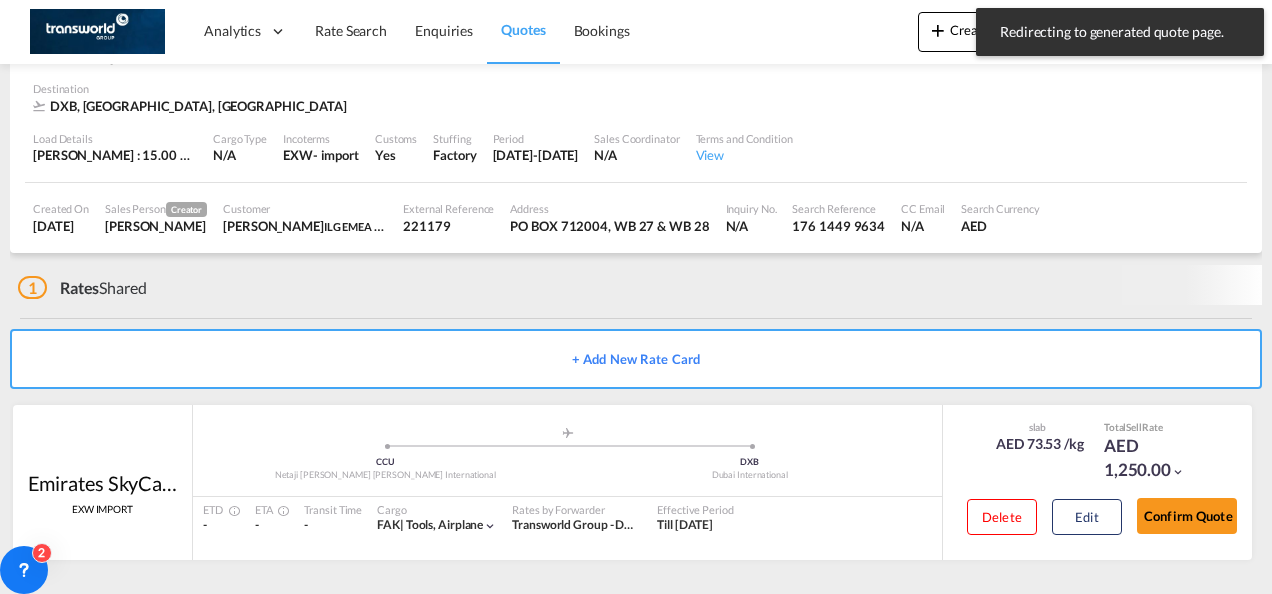 scroll, scrollTop: 122, scrollLeft: 0, axis: vertical 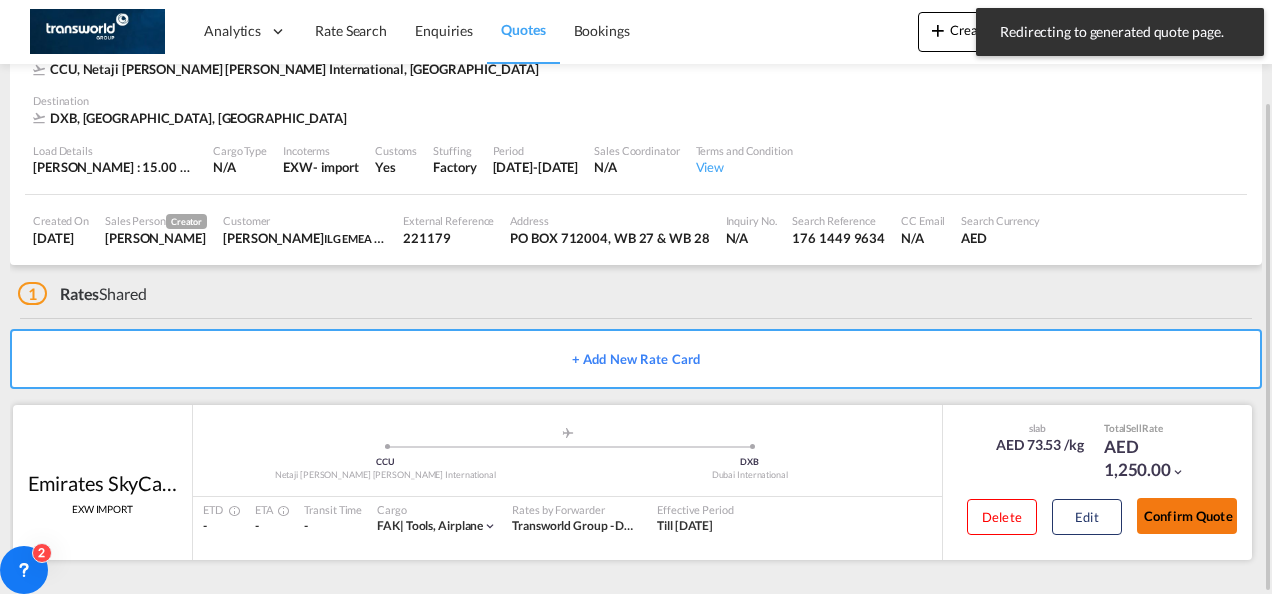 click on "Confirm Quote" at bounding box center [1187, 516] 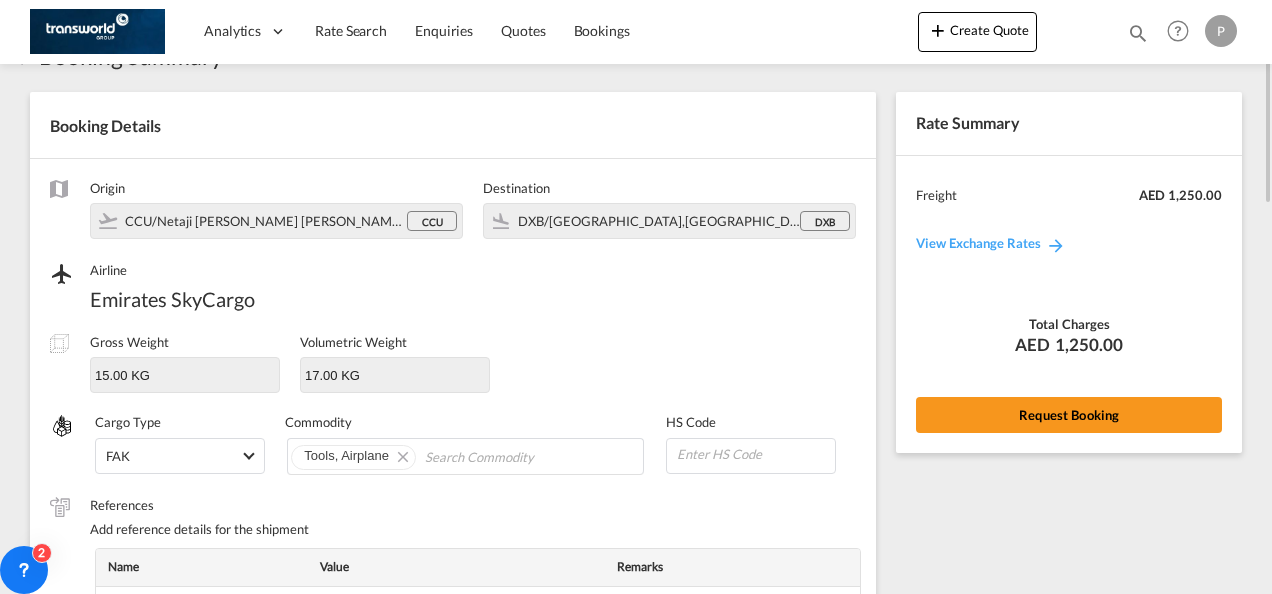 scroll, scrollTop: 0, scrollLeft: 0, axis: both 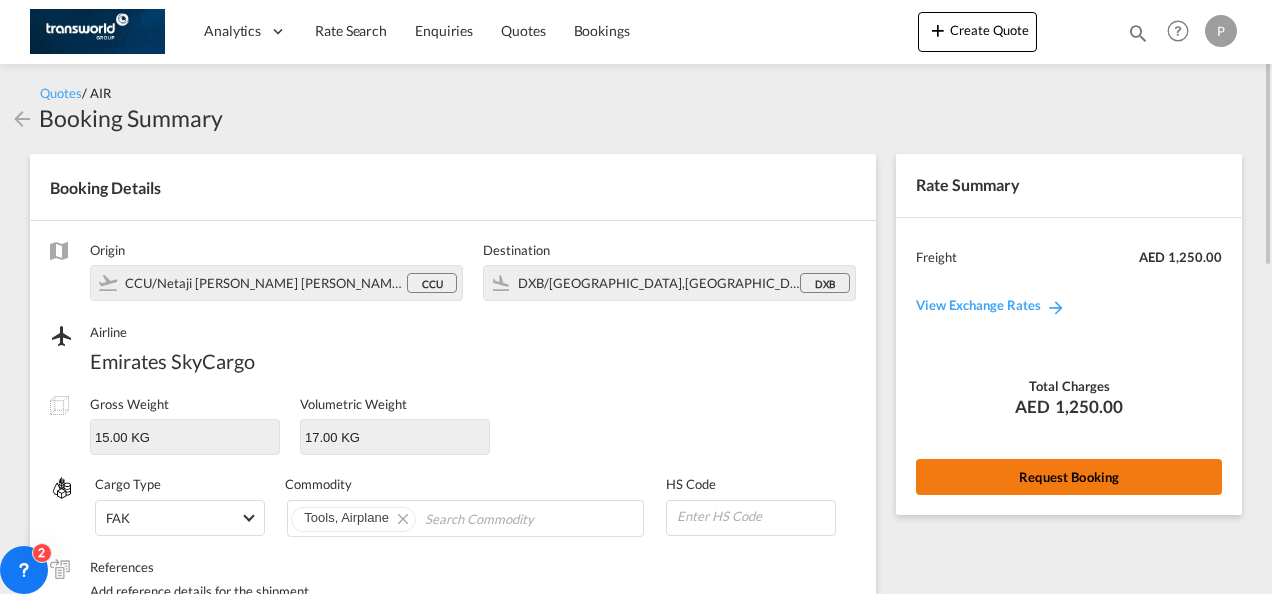 click on "Request Booking" at bounding box center [1069, 477] 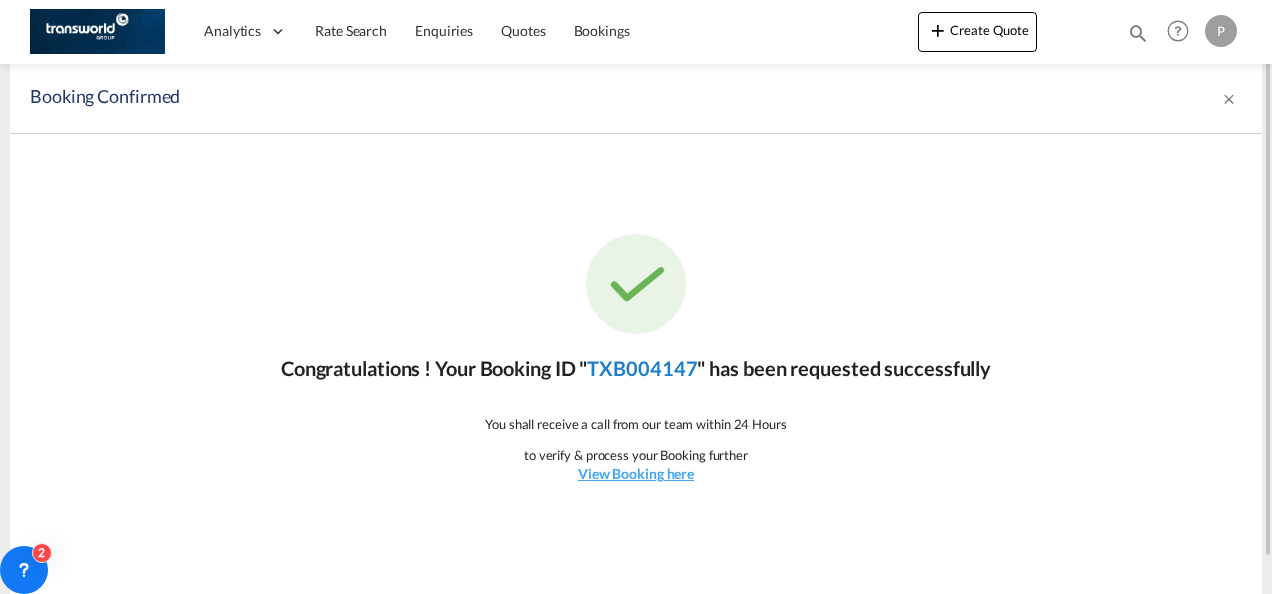 click on "TXB004147" 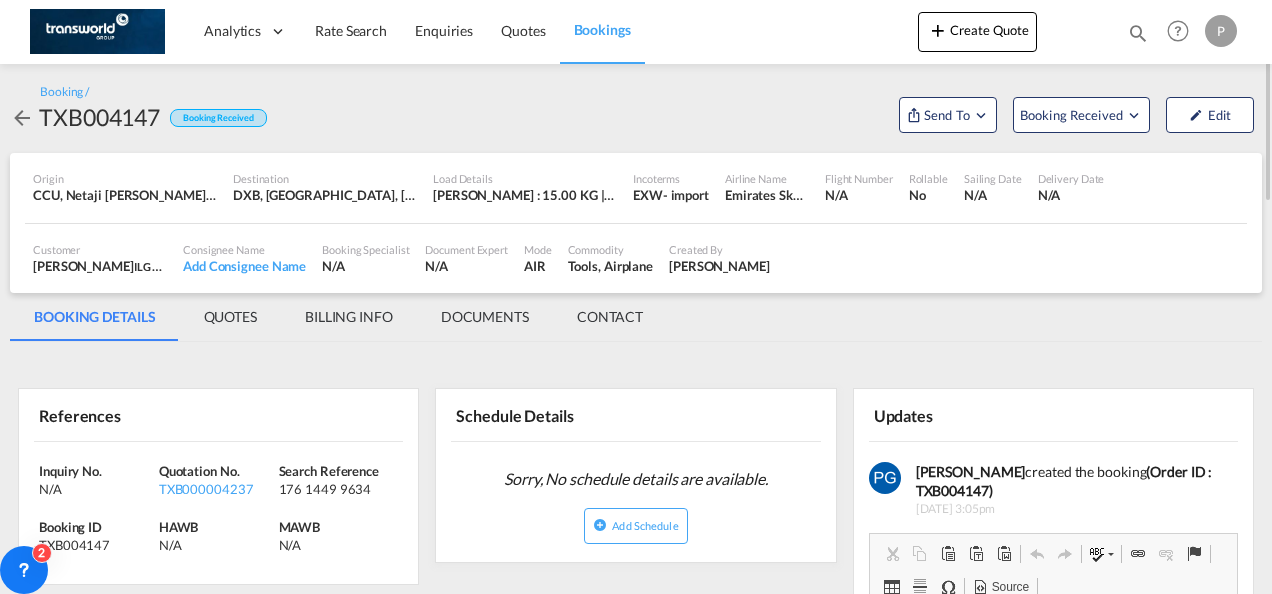 scroll, scrollTop: 0, scrollLeft: 0, axis: both 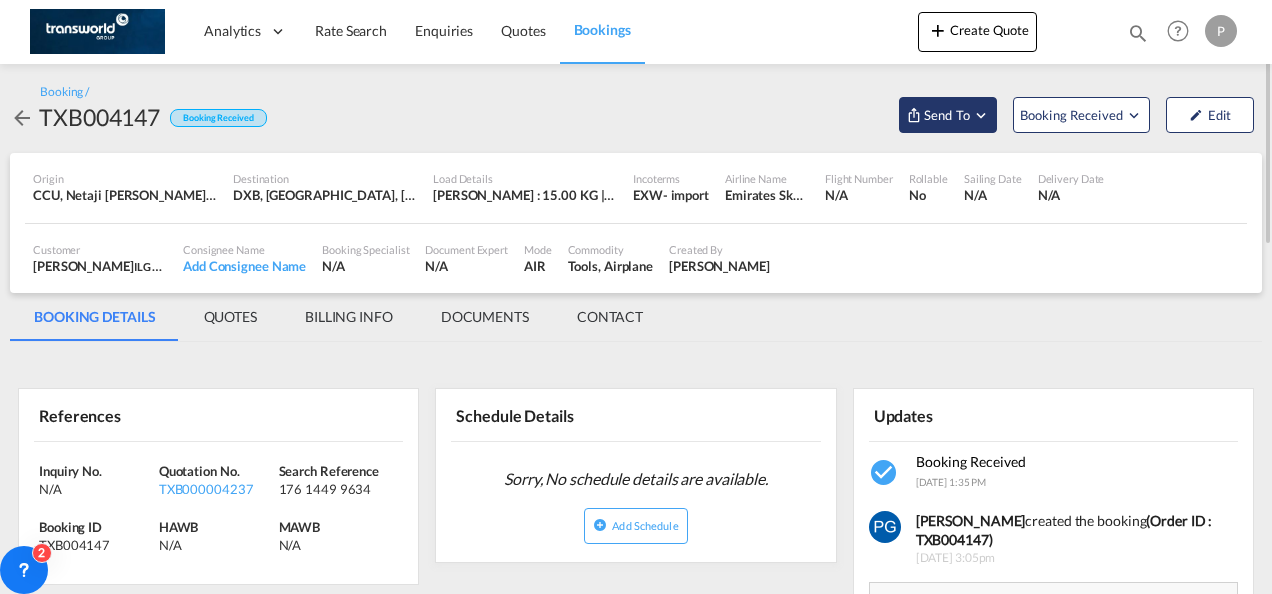click on "Send To" at bounding box center (947, 115) 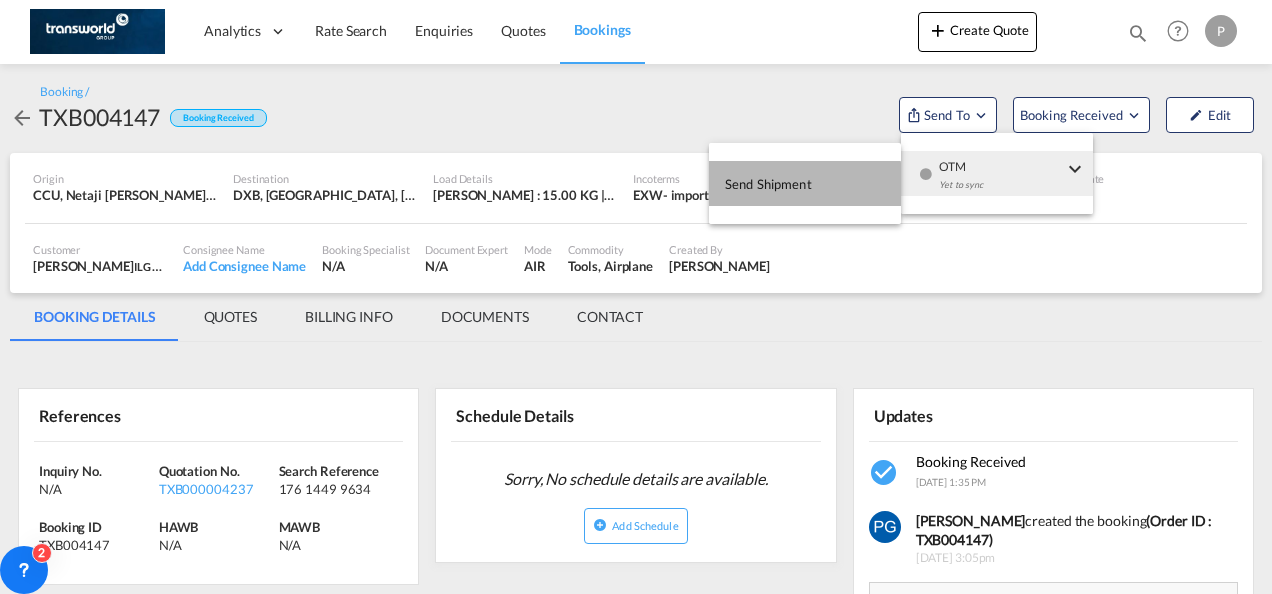 click on "Send Shipment" at bounding box center (768, 184) 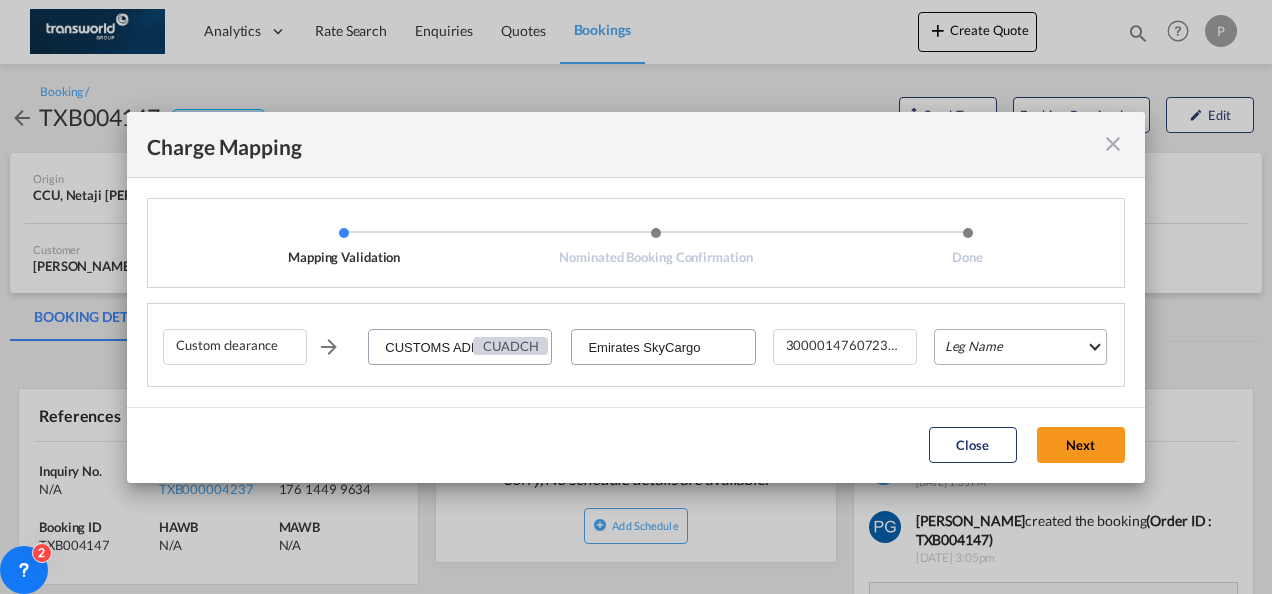 click on "Leg Name HANDLING ORIGIN HANDLING DESTINATION OTHERS TL PICK UP CUSTOMS ORIGIN AIR CUSTOMS DESTINATION TL DELIVERY" at bounding box center [1020, 347] 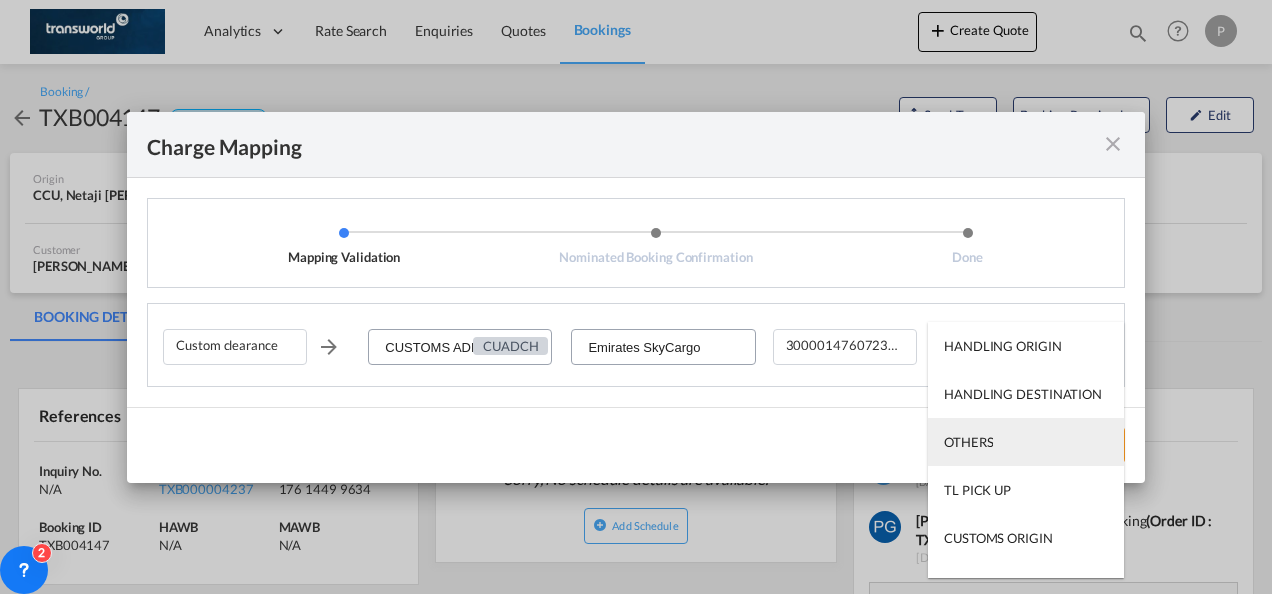 scroll, scrollTop: 128, scrollLeft: 0, axis: vertical 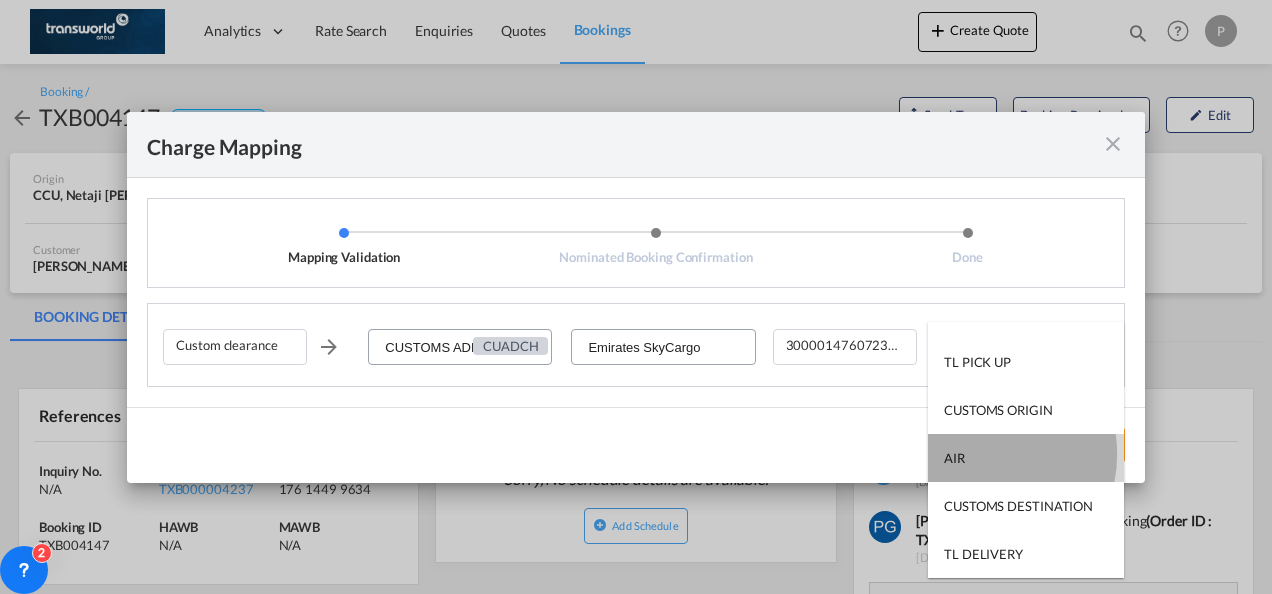 click on "AIR" at bounding box center [1026, 458] 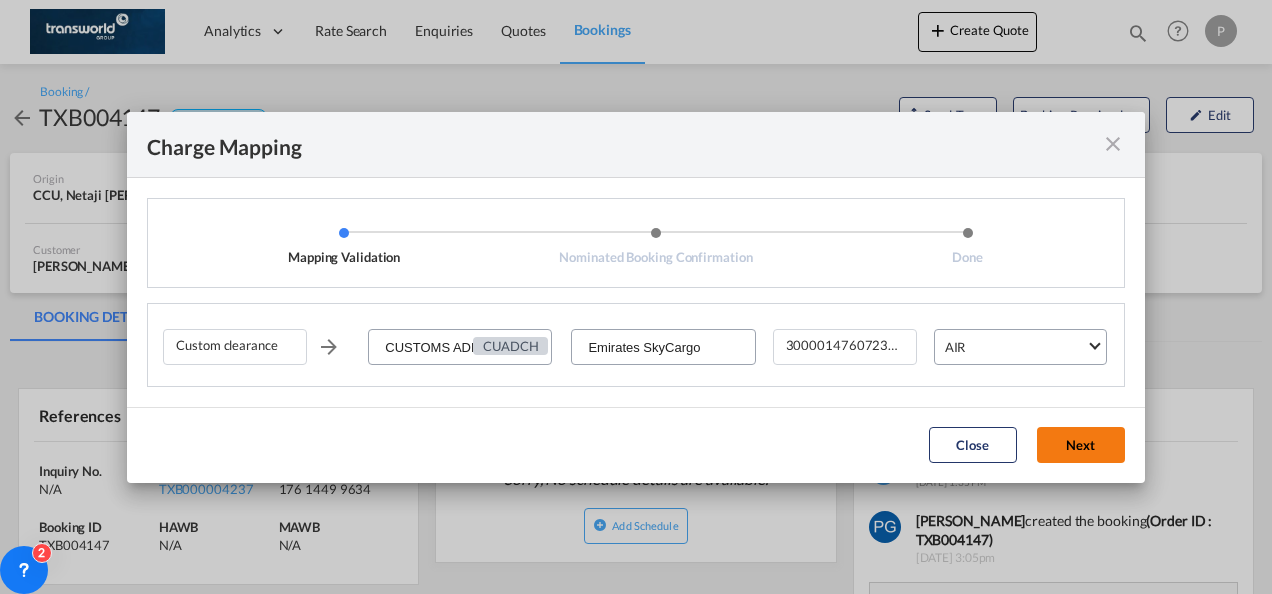 click on "Next" 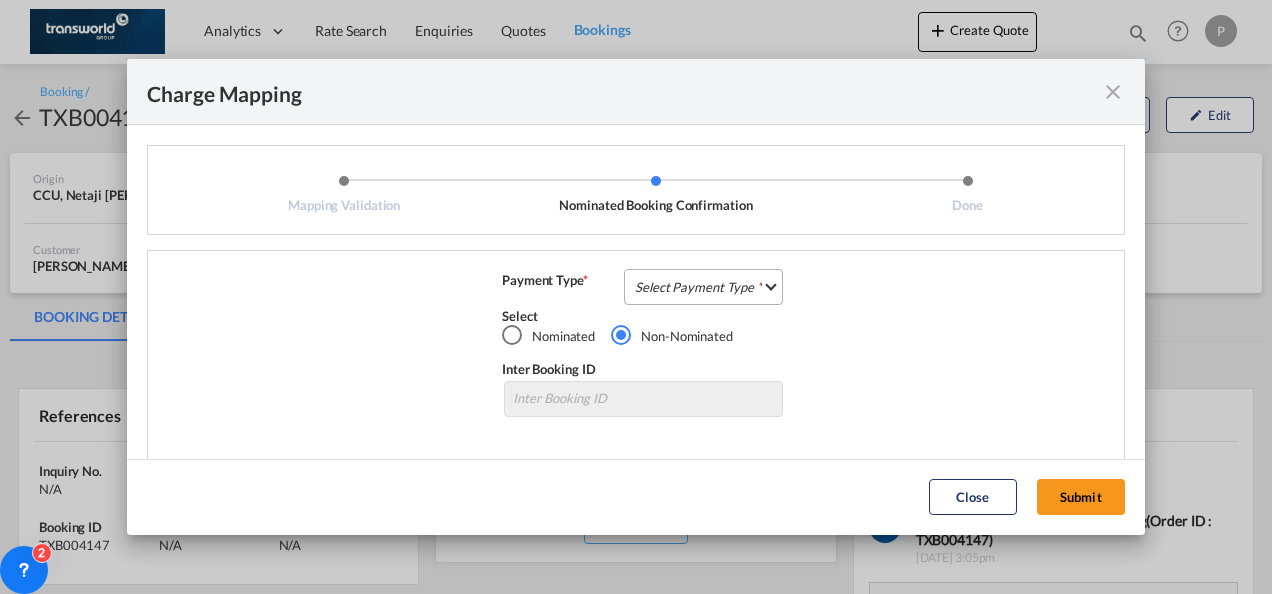 click on "Select Payment Type
COLLECT
PREPAID" at bounding box center [703, 287] 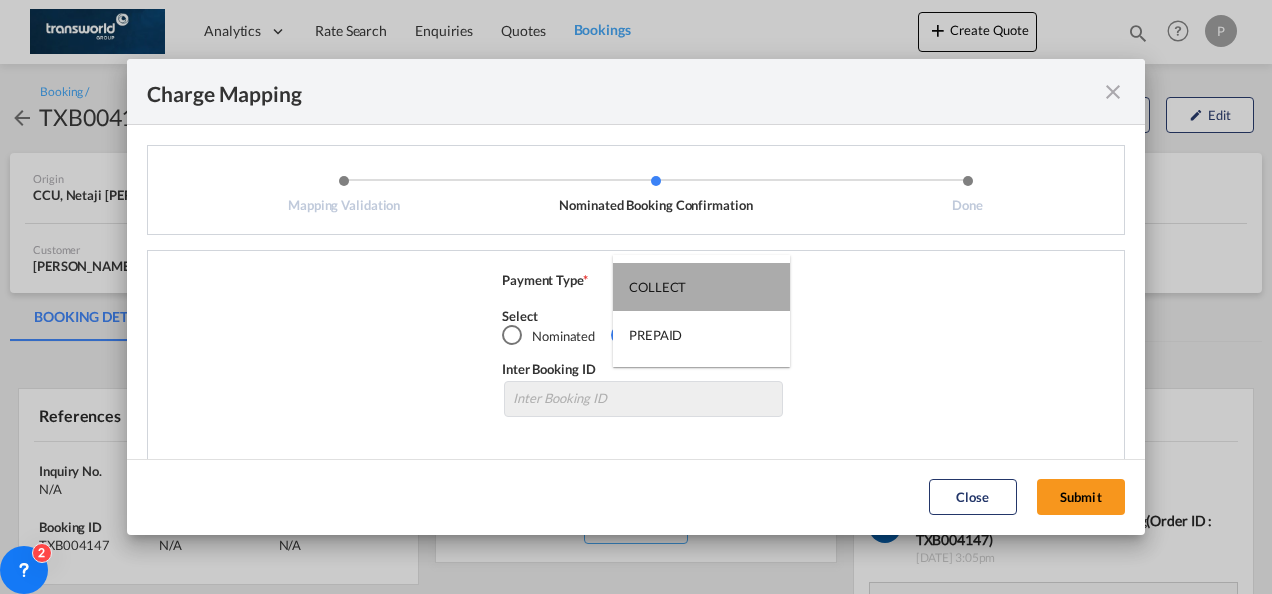 click on "COLLECT" at bounding box center (701, 287) 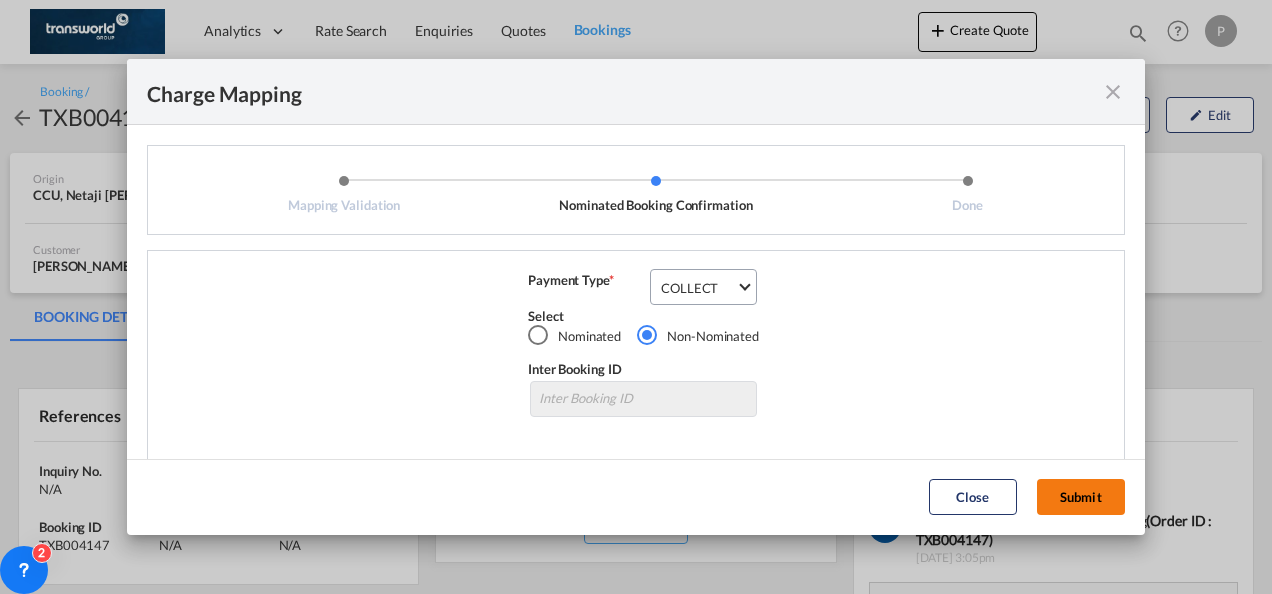 click on "Submit" 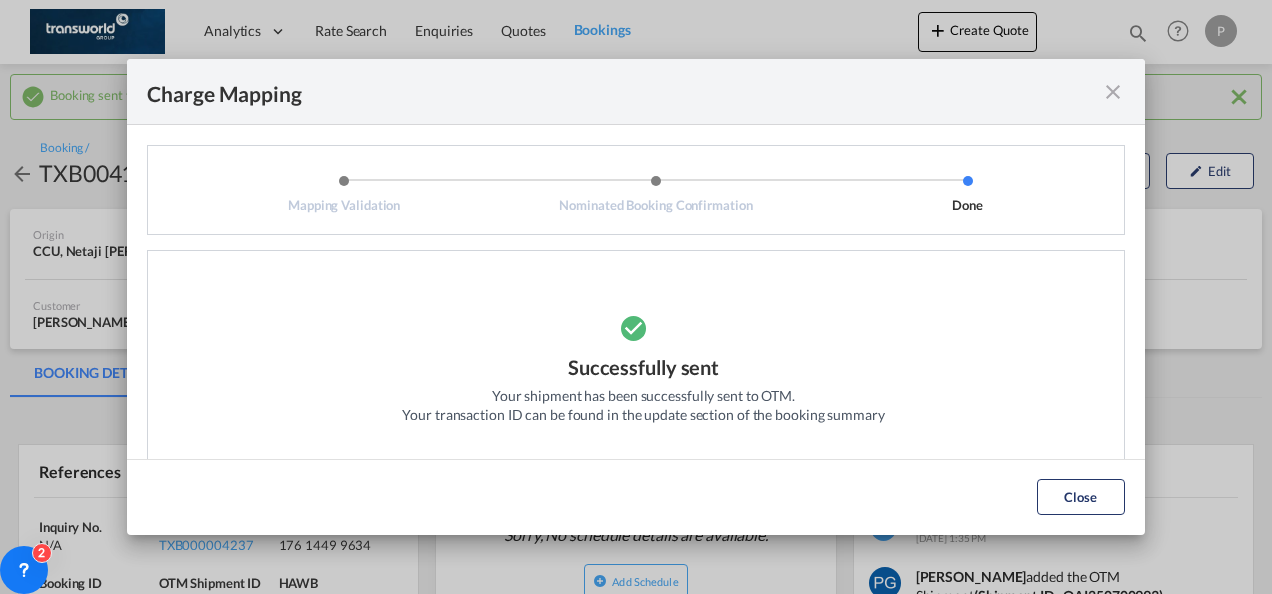 click at bounding box center (1113, 92) 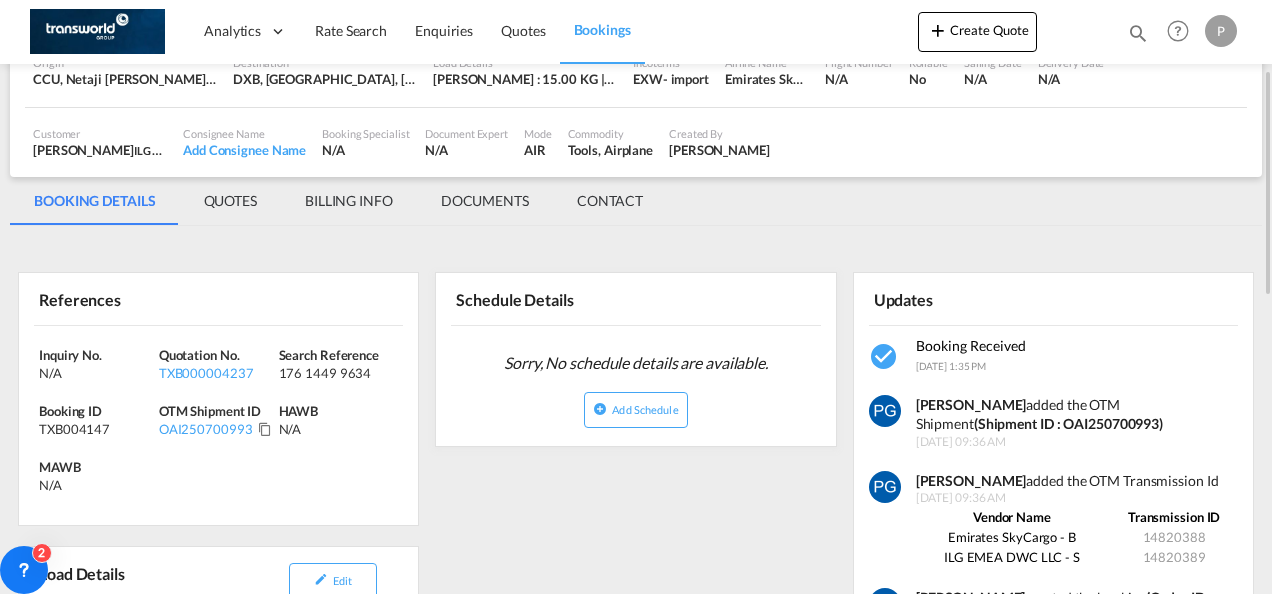 scroll, scrollTop: 174, scrollLeft: 0, axis: vertical 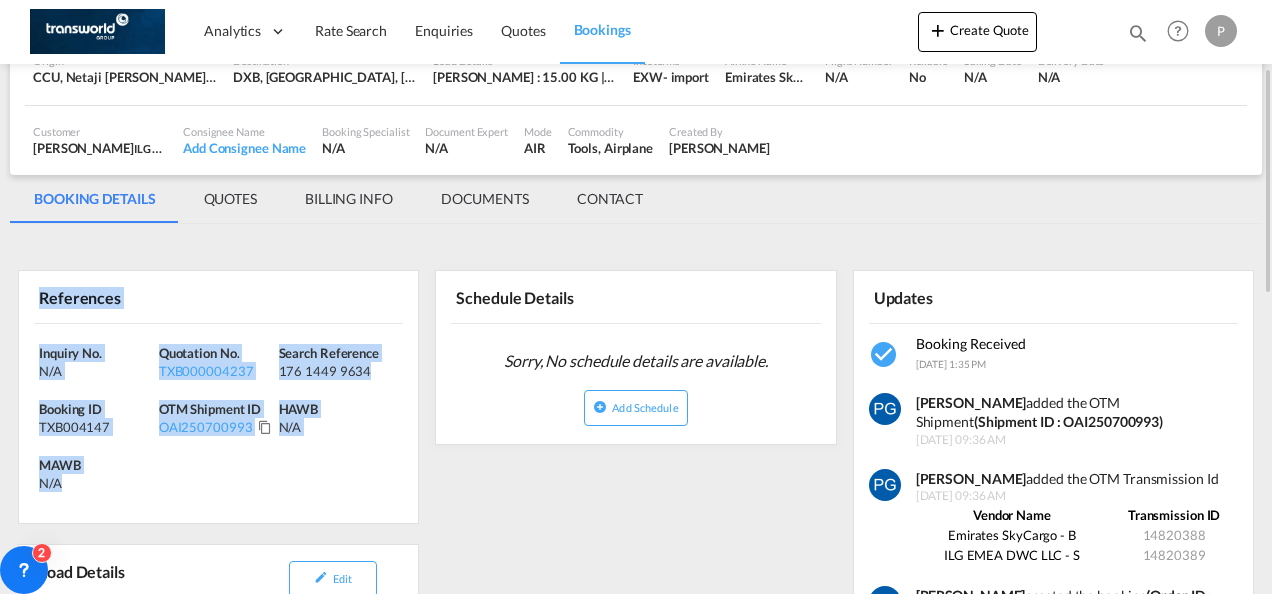 drag, startPoint x: 36, startPoint y: 295, endPoint x: 128, endPoint y: 480, distance: 206.61316 